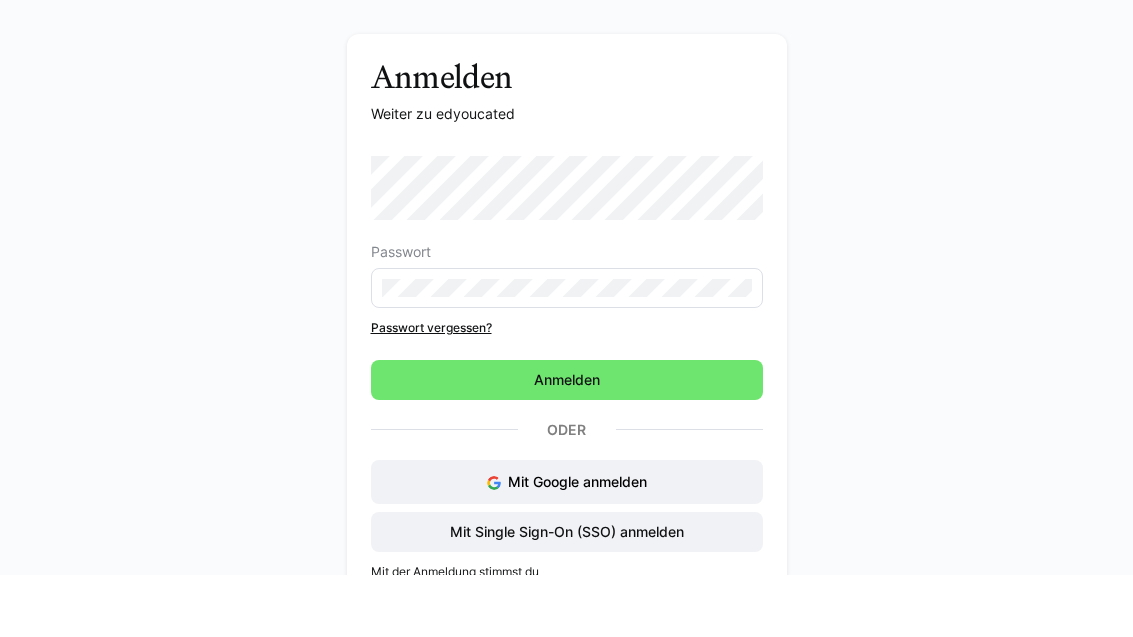 scroll, scrollTop: 55, scrollLeft: 0, axis: vertical 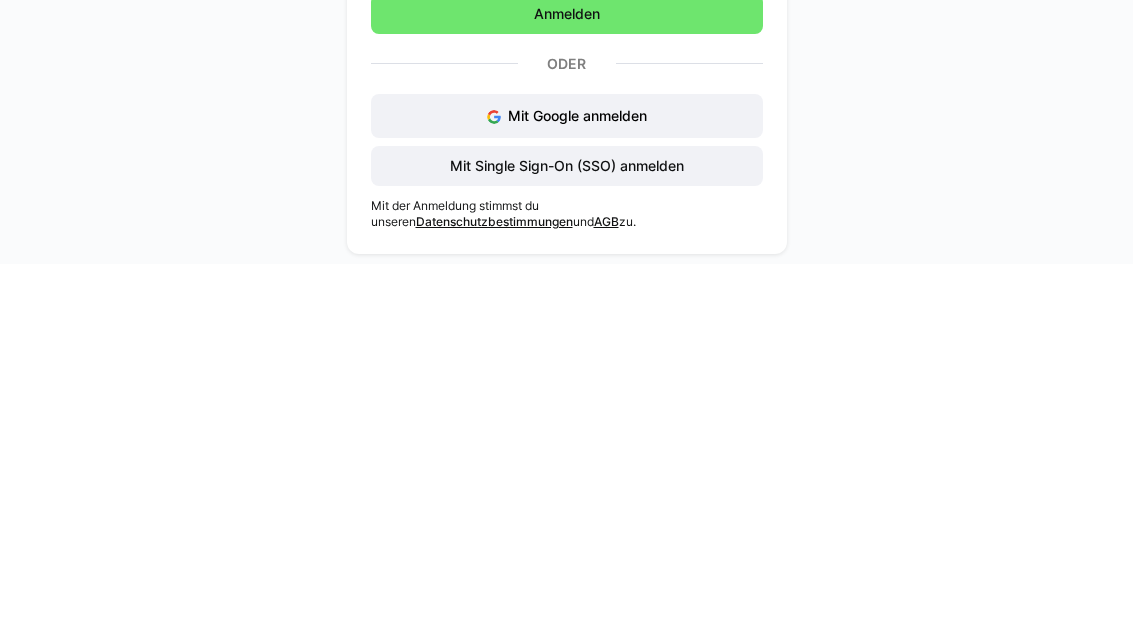 click on "Mit Single Sign-On (SSO) anmelden" 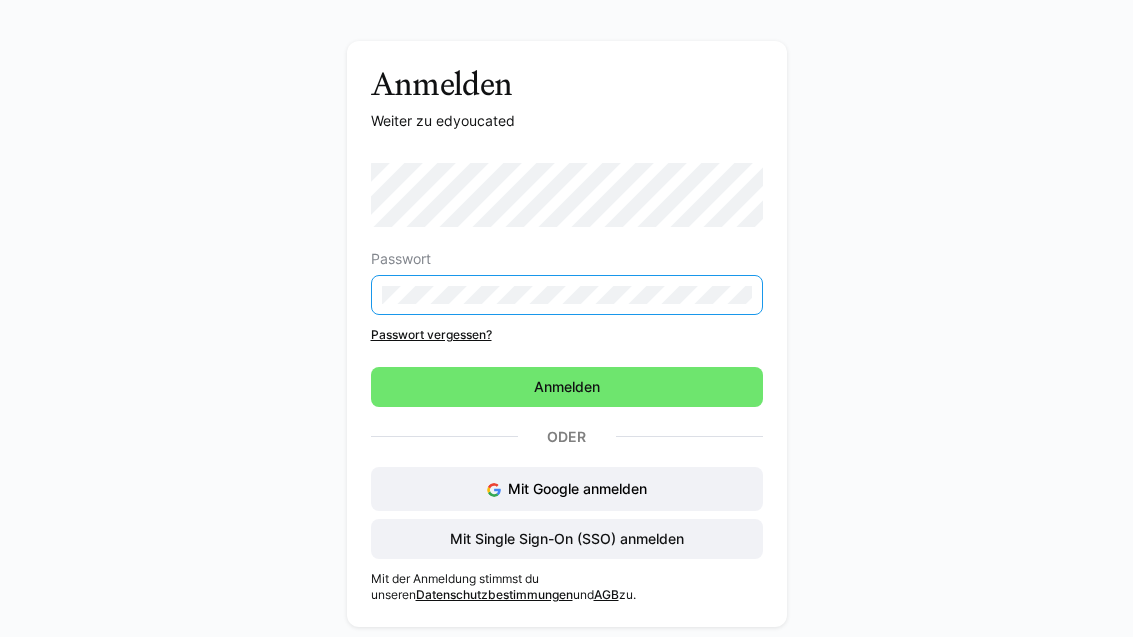 scroll, scrollTop: 0, scrollLeft: 0, axis: both 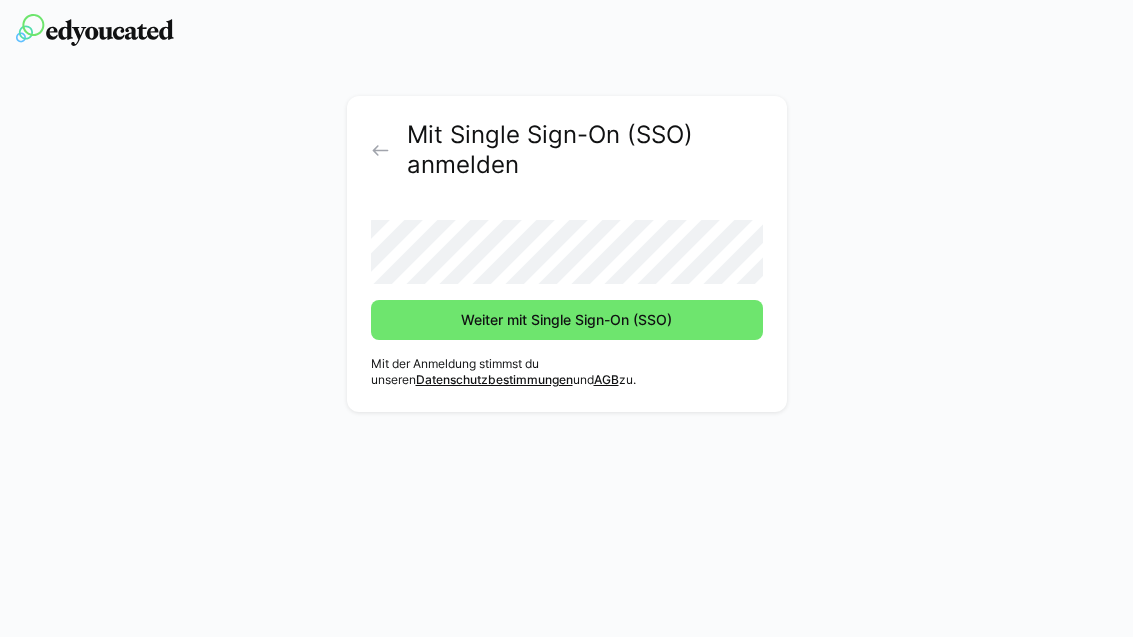 click 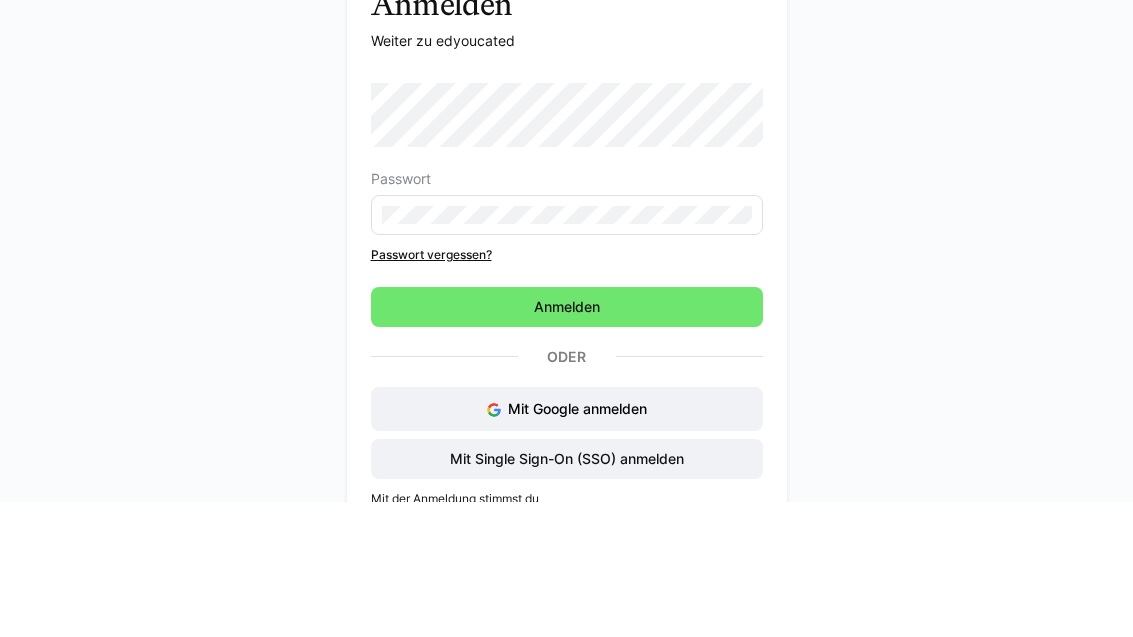 scroll, scrollTop: 55, scrollLeft: 0, axis: vertical 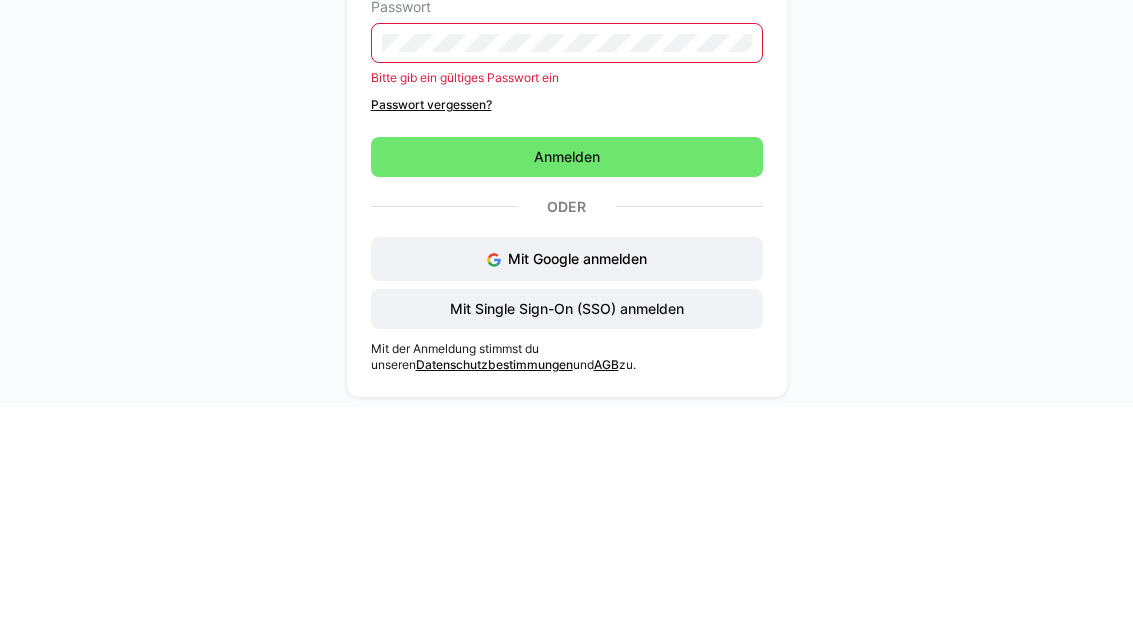 click on "Anmelden" 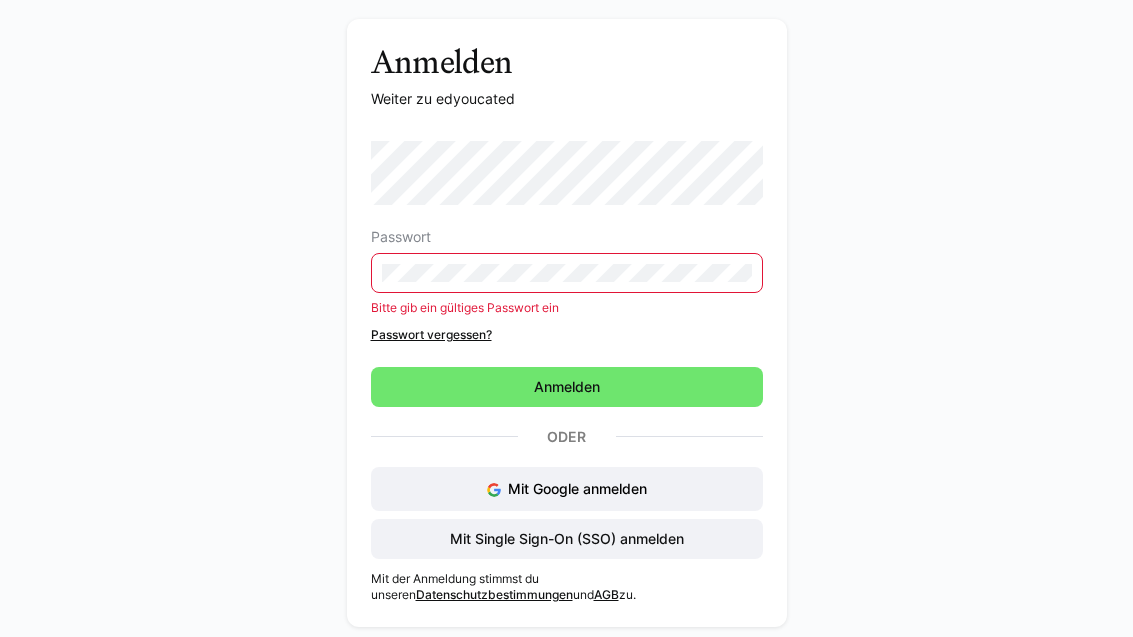 click on "Anmelden" 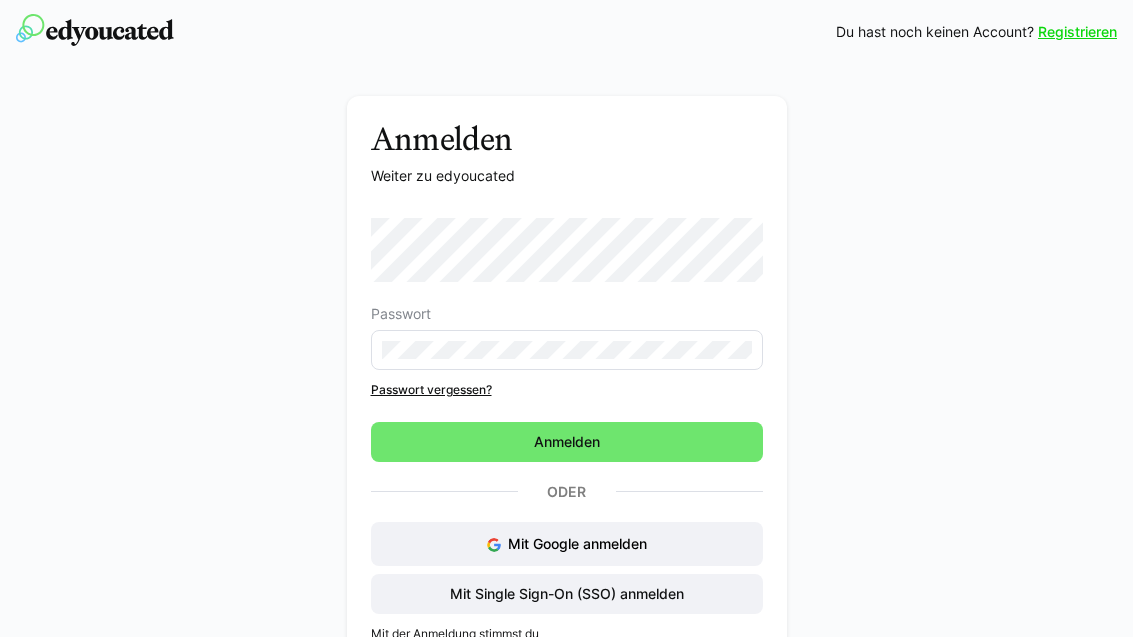 scroll, scrollTop: 0, scrollLeft: 0, axis: both 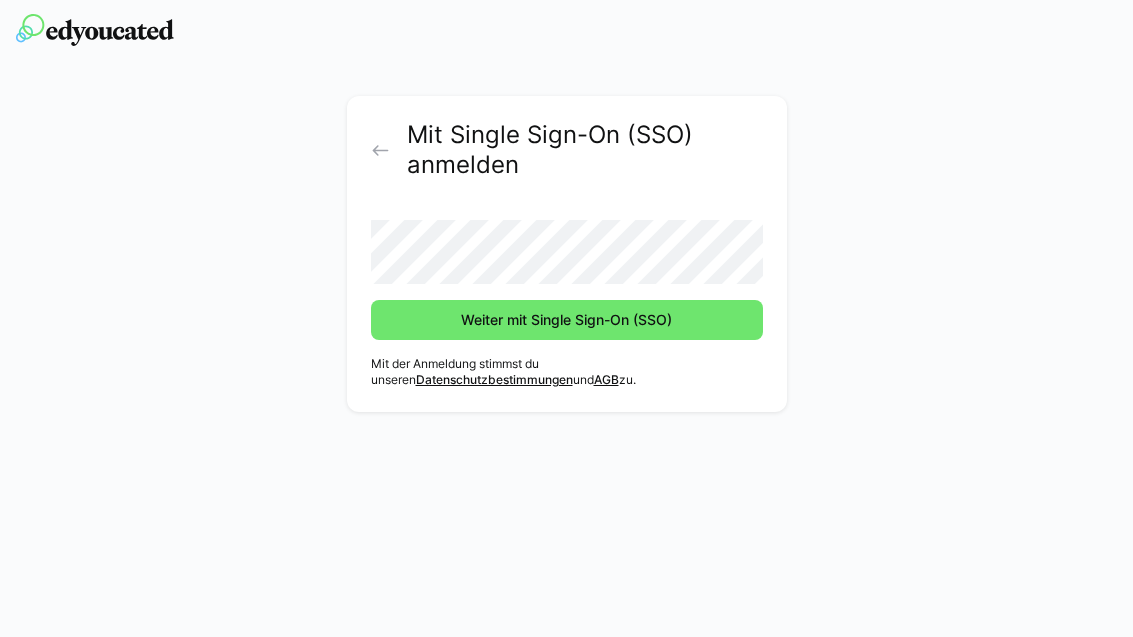 click on "Weiter mit Single Sign-On (SSO)" 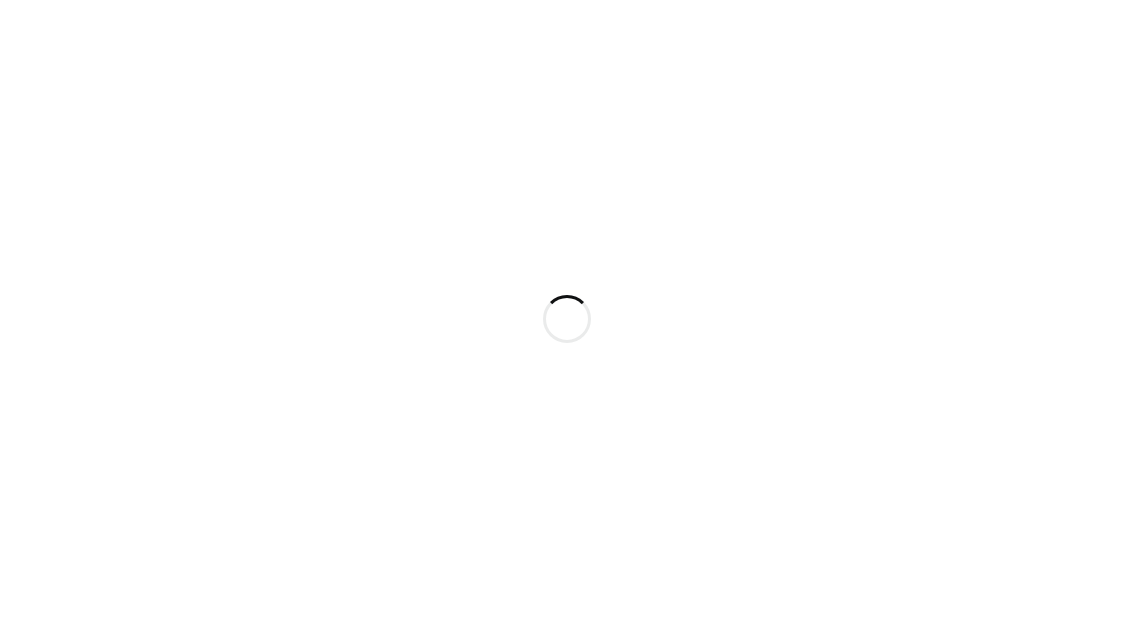 scroll, scrollTop: 0, scrollLeft: 0, axis: both 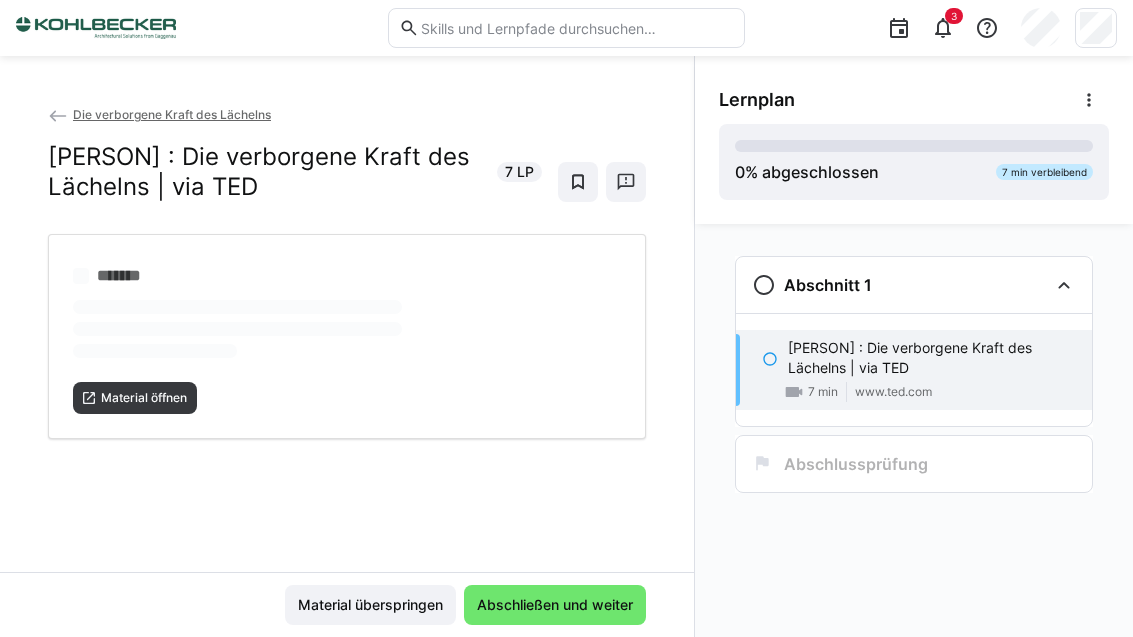 click on "3" 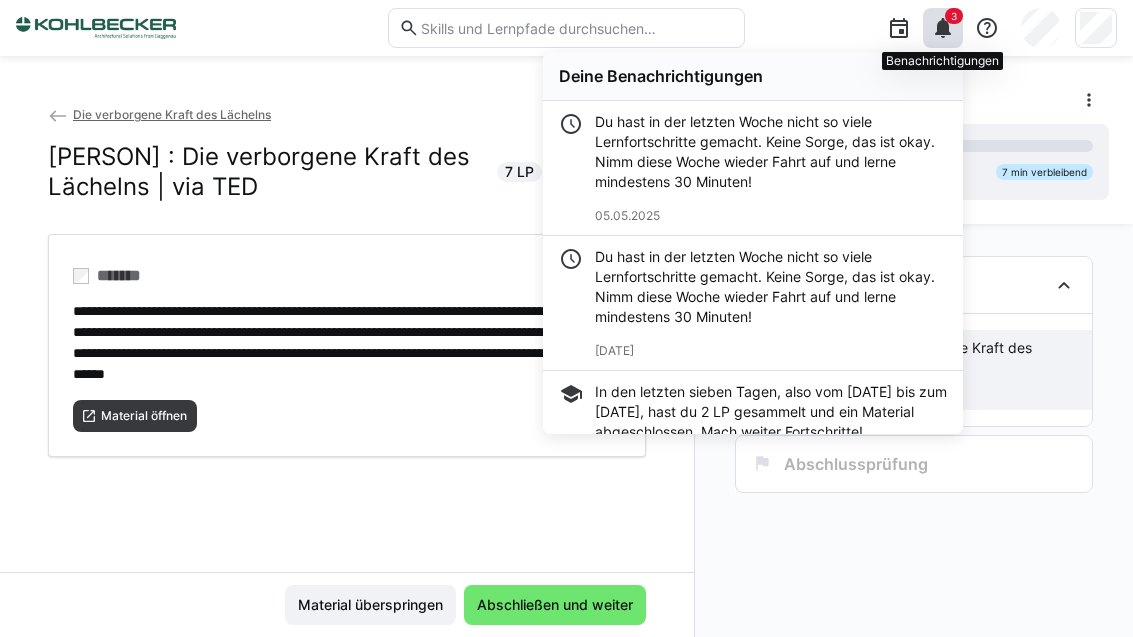 click on "Abschnitt 1
[PERSON] : Die verborgene Kraft des Lächelns | via TED
7 min www.ted.com
Abschlussprüfung" 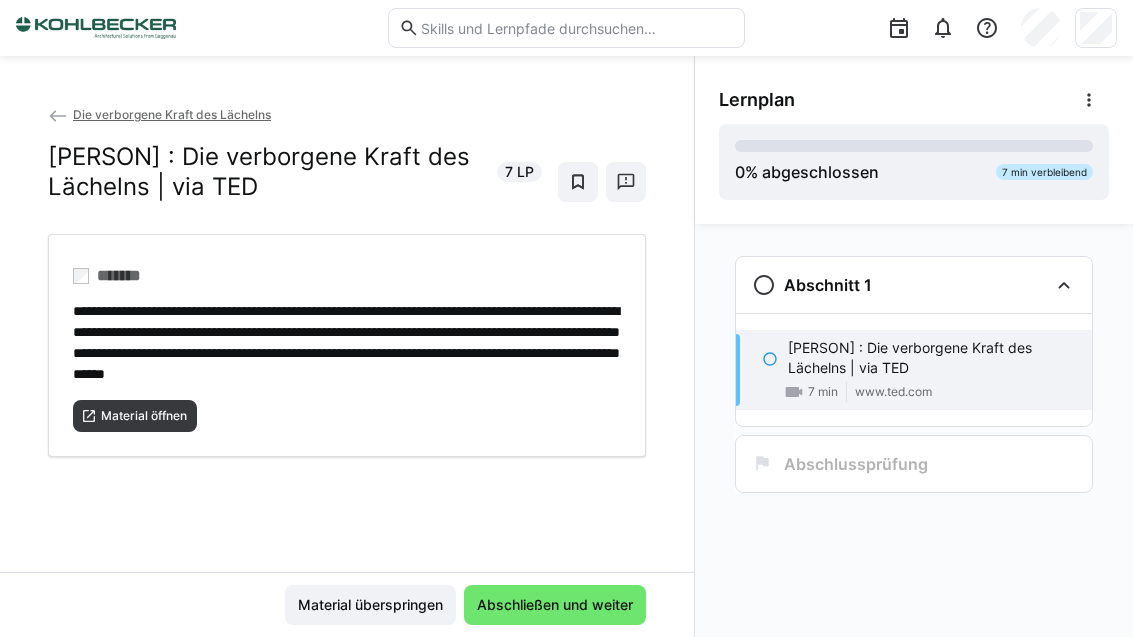 scroll, scrollTop: 0, scrollLeft: 0, axis: both 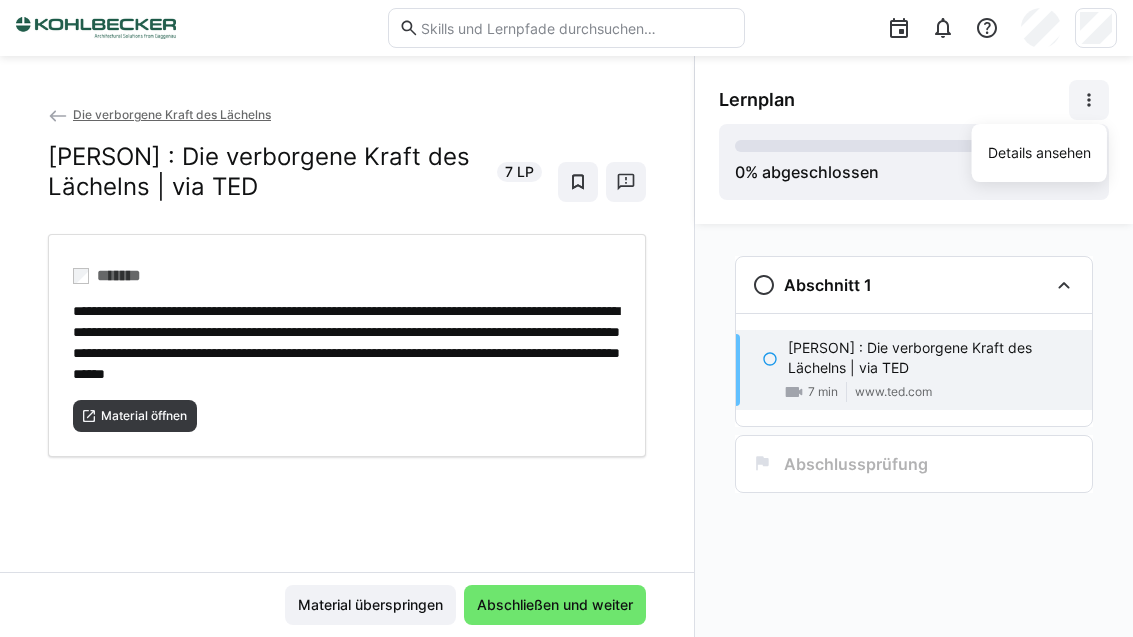 click on "Details ansehen" 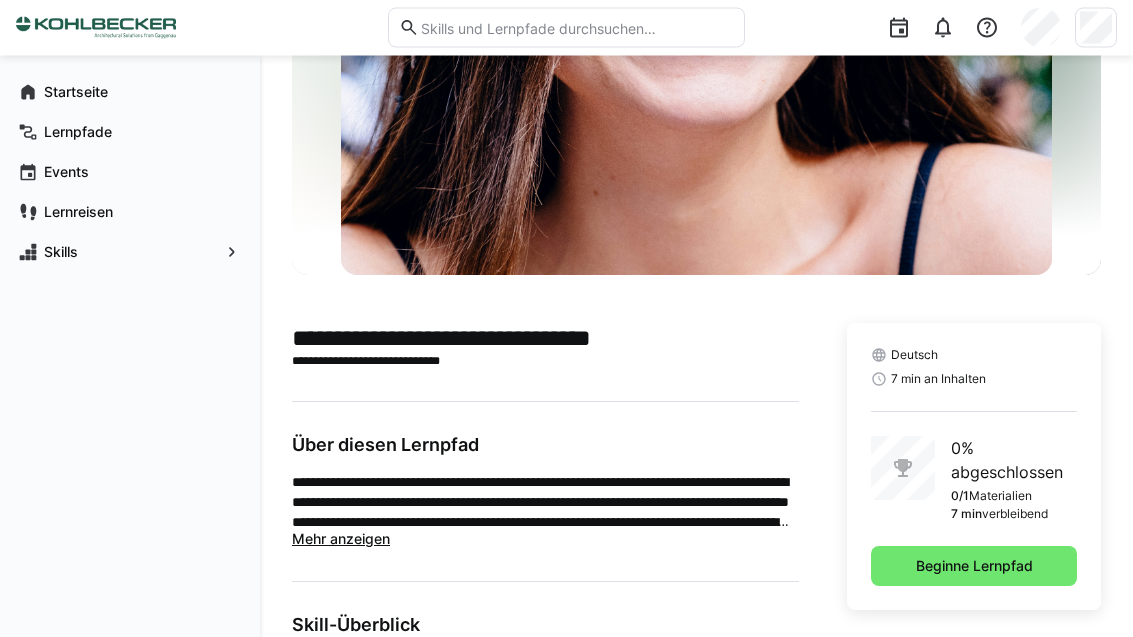 scroll, scrollTop: 213, scrollLeft: 0, axis: vertical 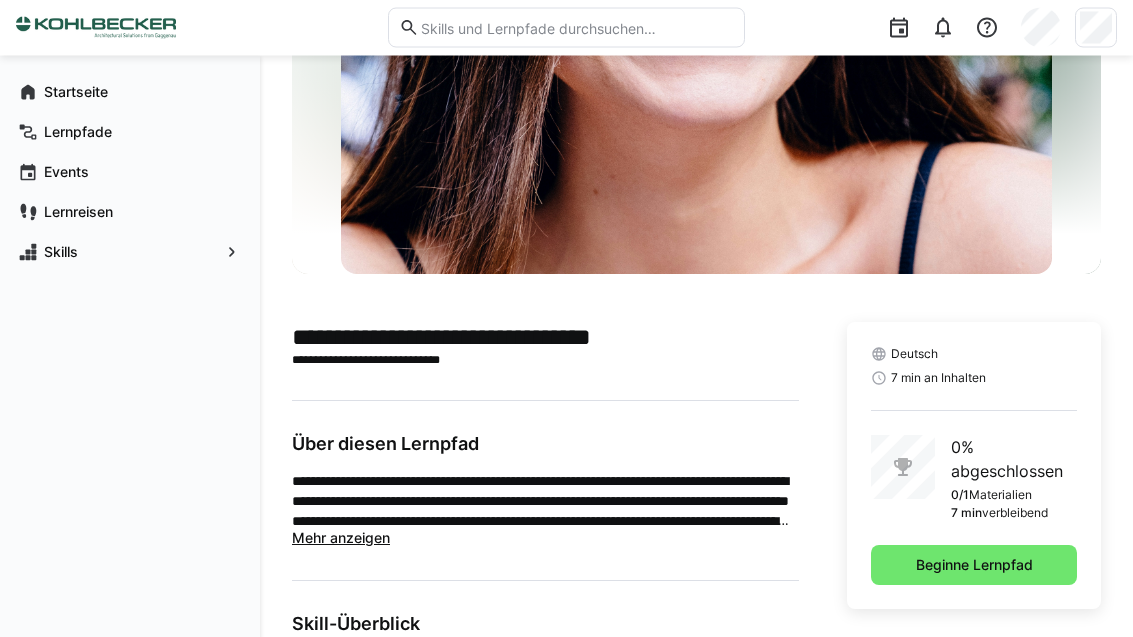 click on "Beginne Lernpfad" 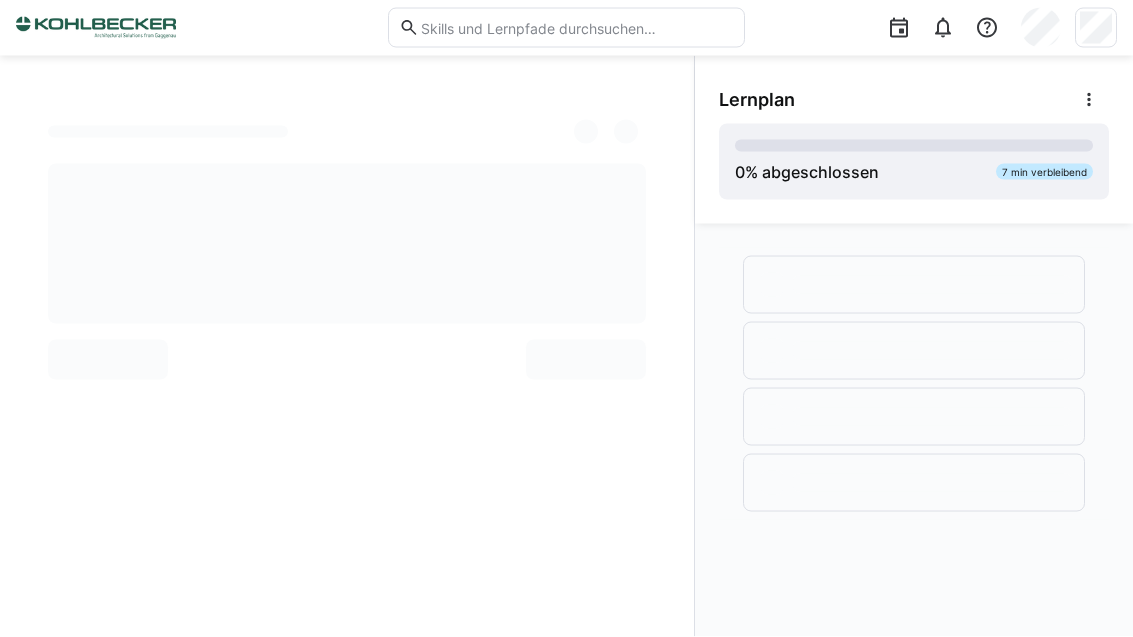 scroll, scrollTop: 0, scrollLeft: 0, axis: both 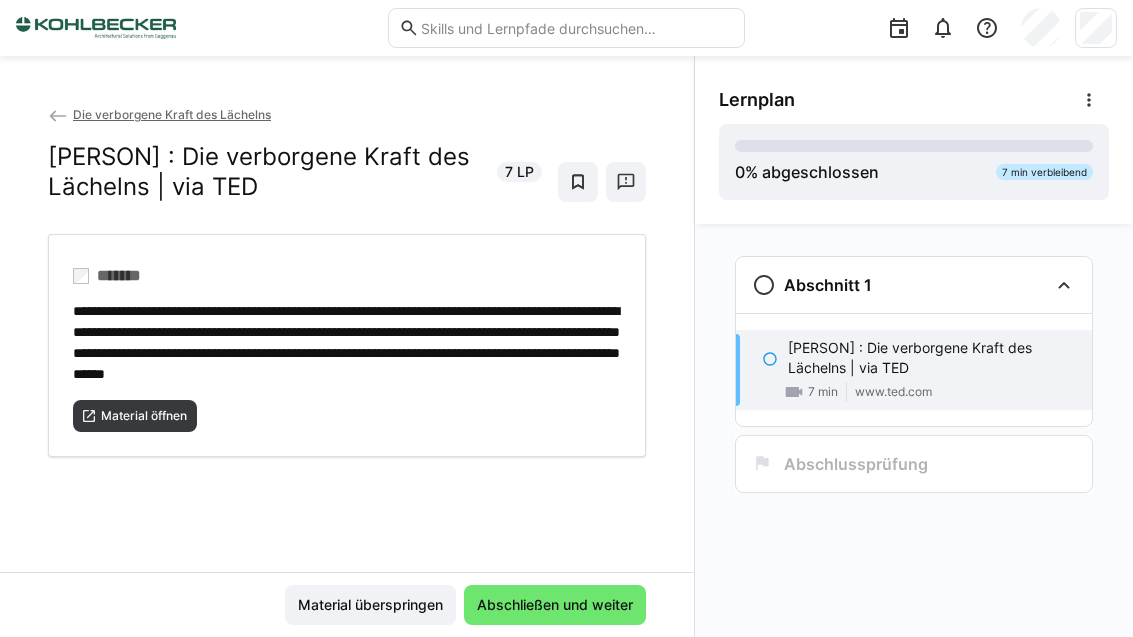 click on "Material öffnen" 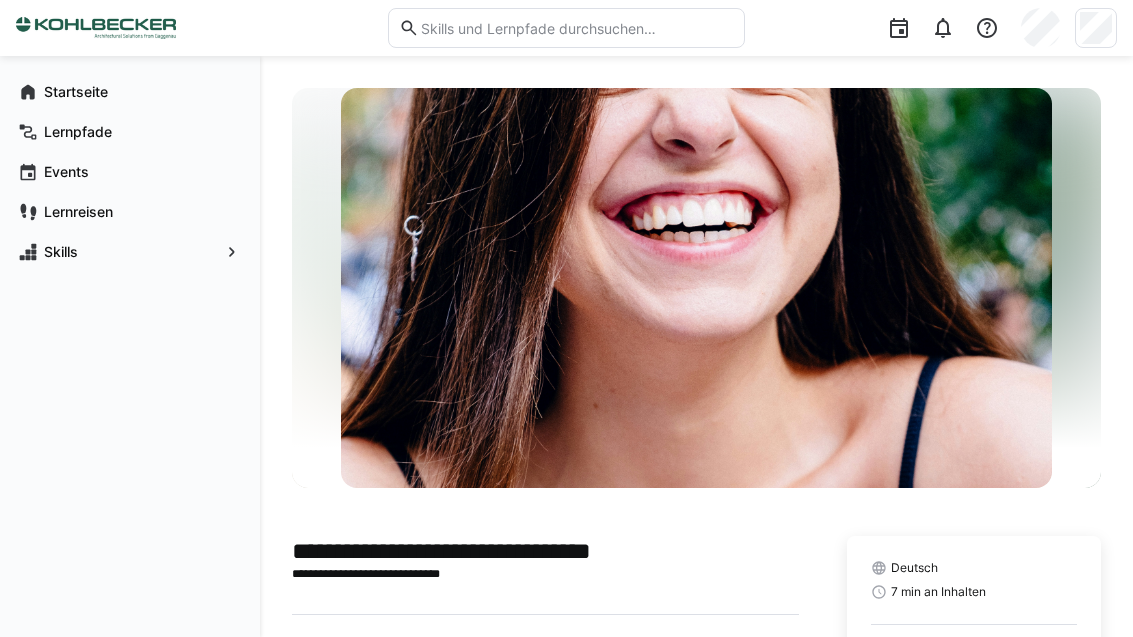 click on "Lernreisen" 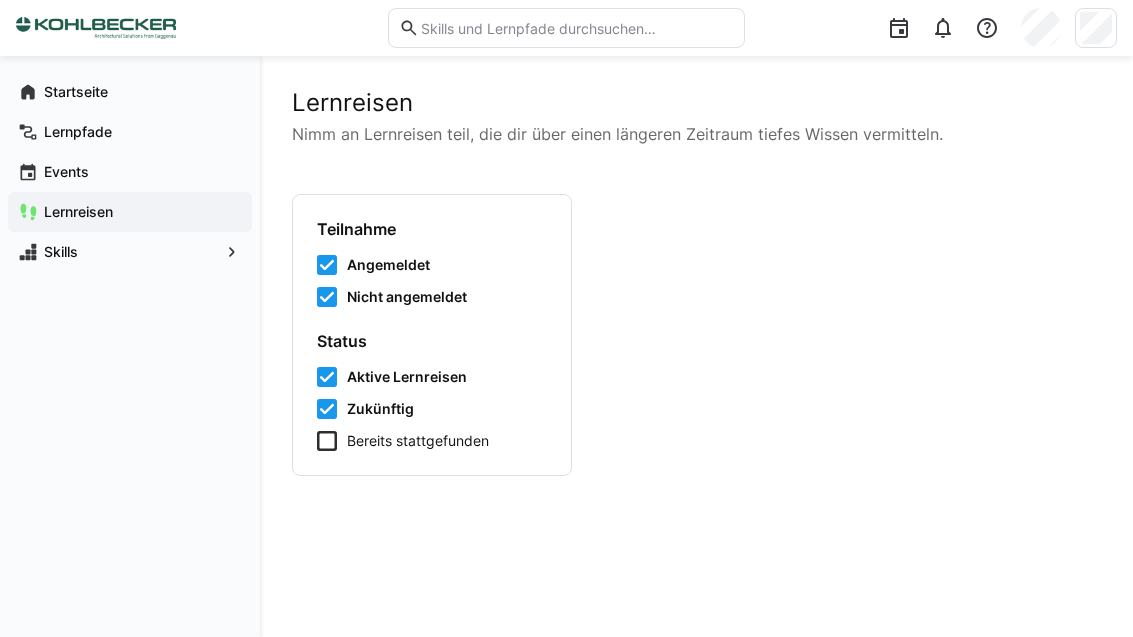 click on "Skills" 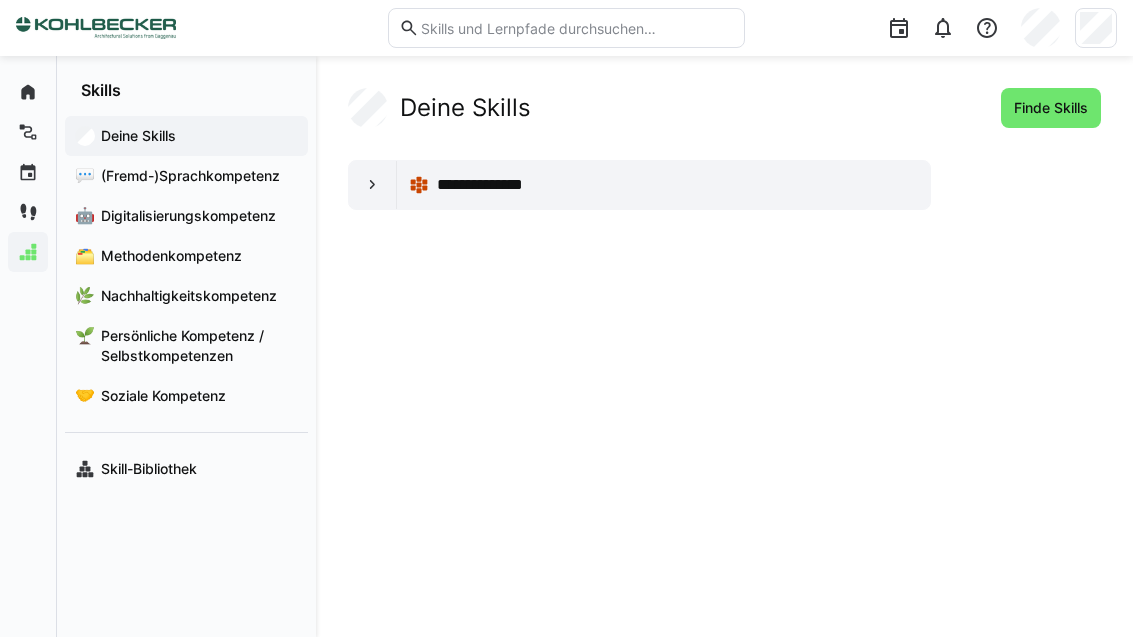 click on "Soziale Kompetenz" 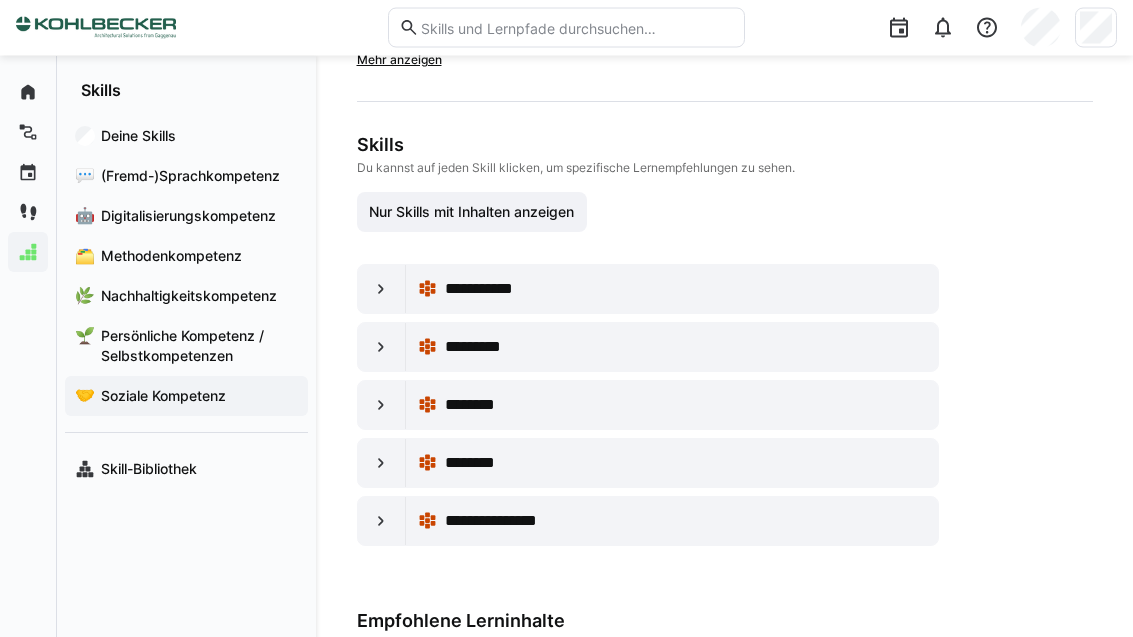 scroll, scrollTop: 227, scrollLeft: 0, axis: vertical 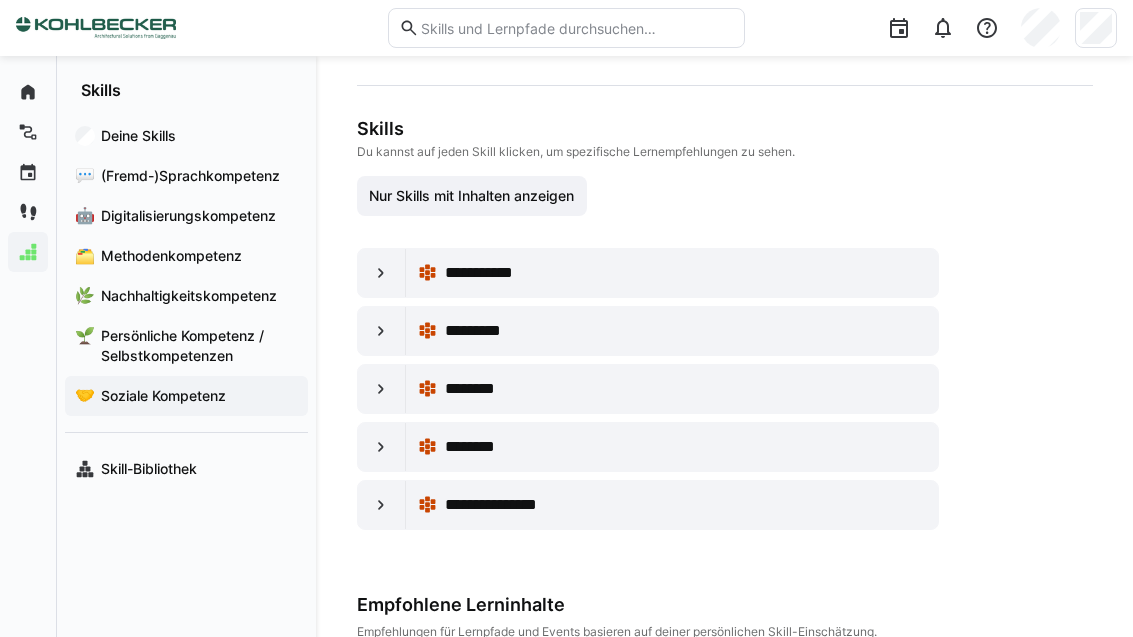 click on "*********" 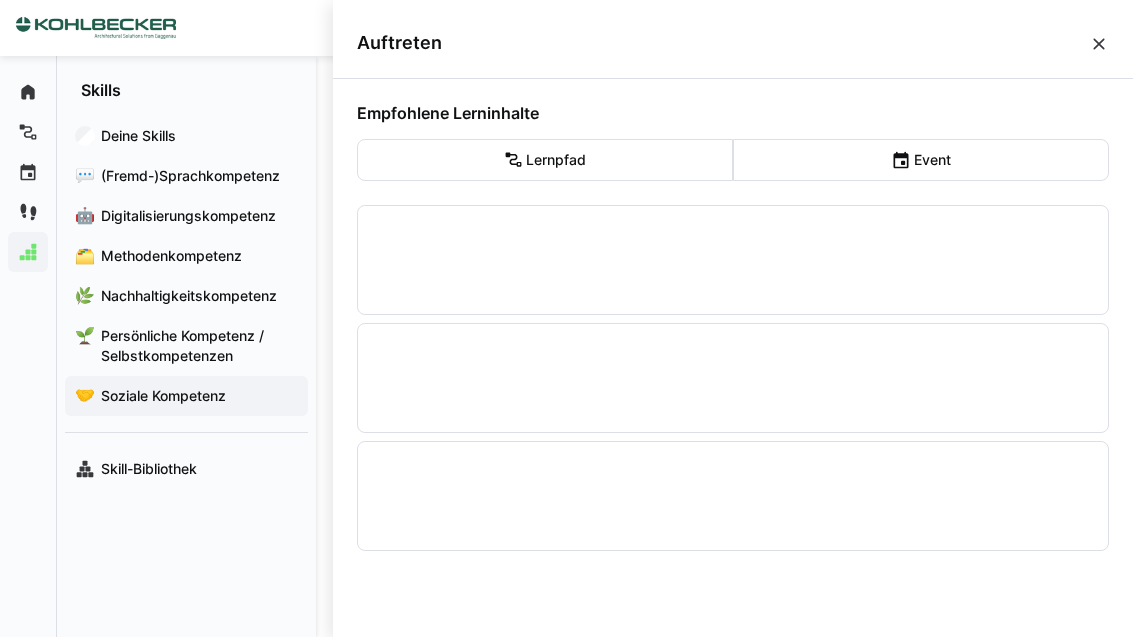 scroll, scrollTop: 0, scrollLeft: 0, axis: both 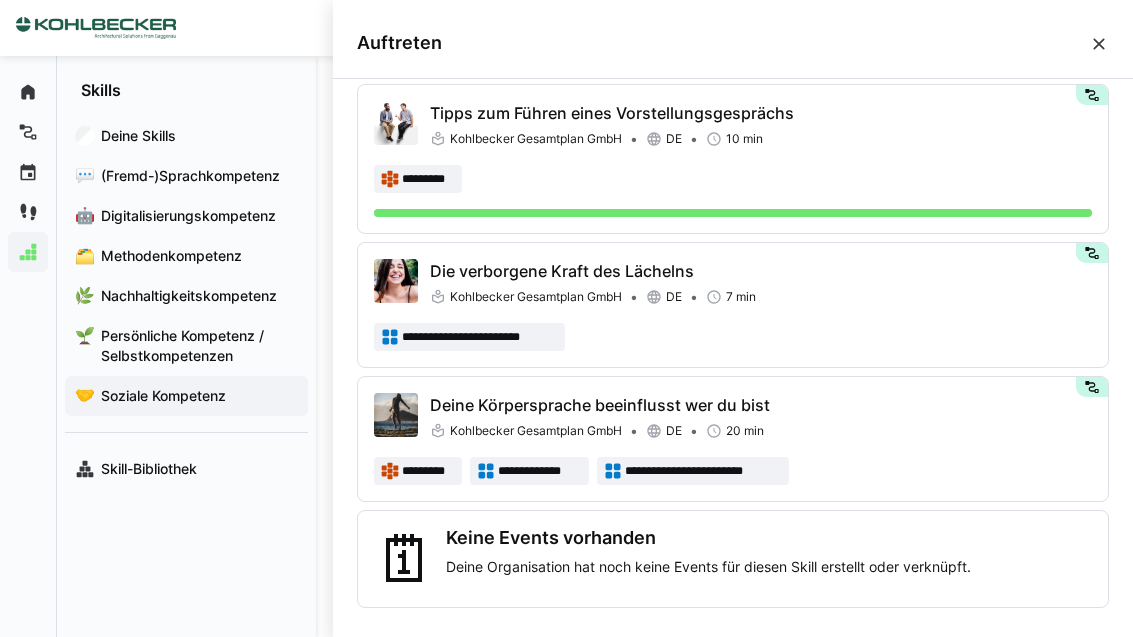 click on "Tipps zum Führen eines Vorstellungsgesprächs
[COMPANY]
[COUNTRY]
10 min
*********" at bounding box center (733, 159) 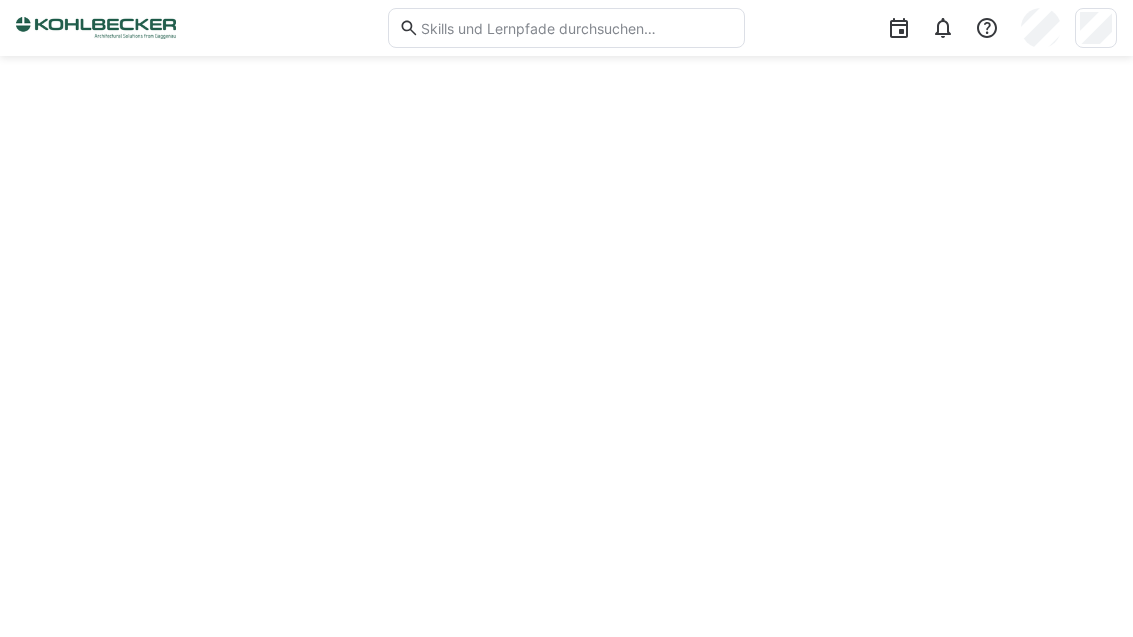 scroll, scrollTop: 64, scrollLeft: 0, axis: vertical 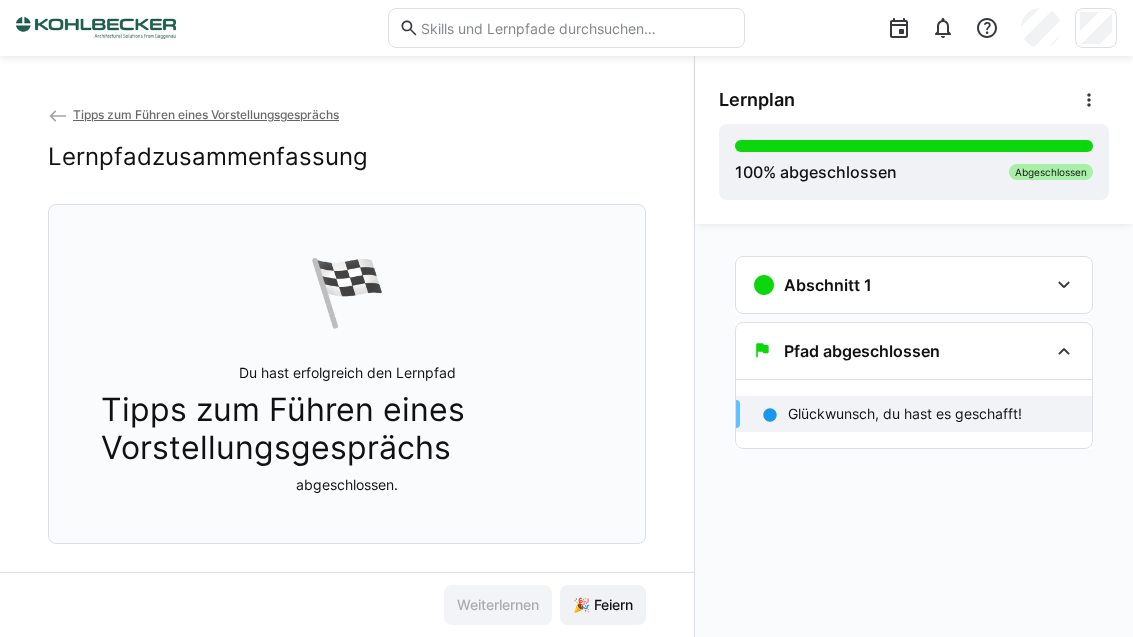 click 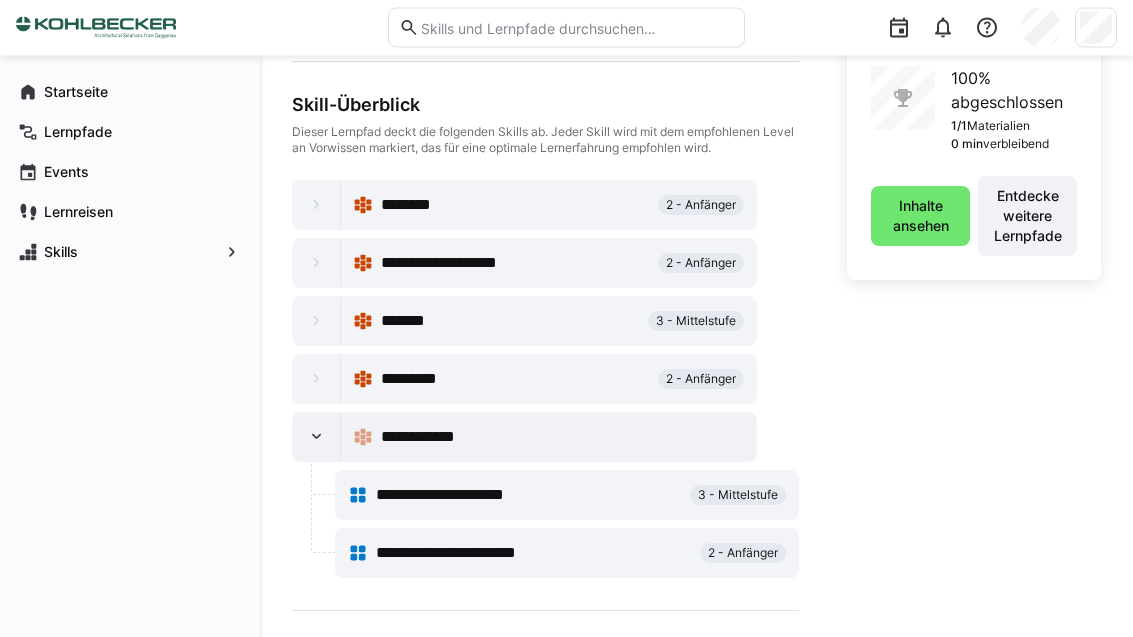 scroll, scrollTop: 583, scrollLeft: 0, axis: vertical 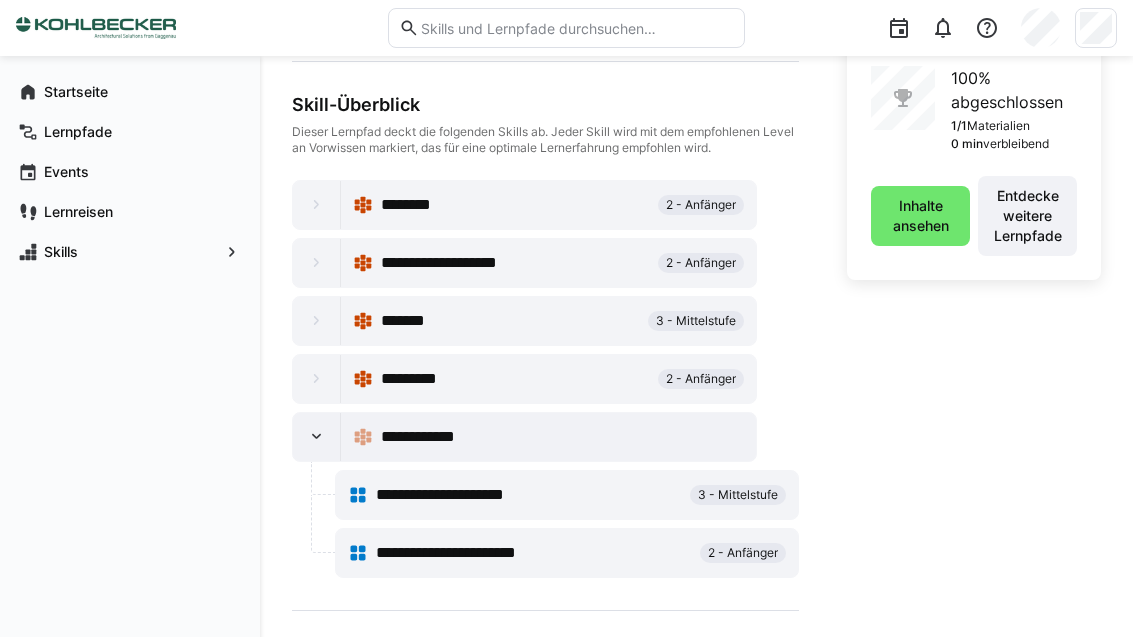 click on "*********" 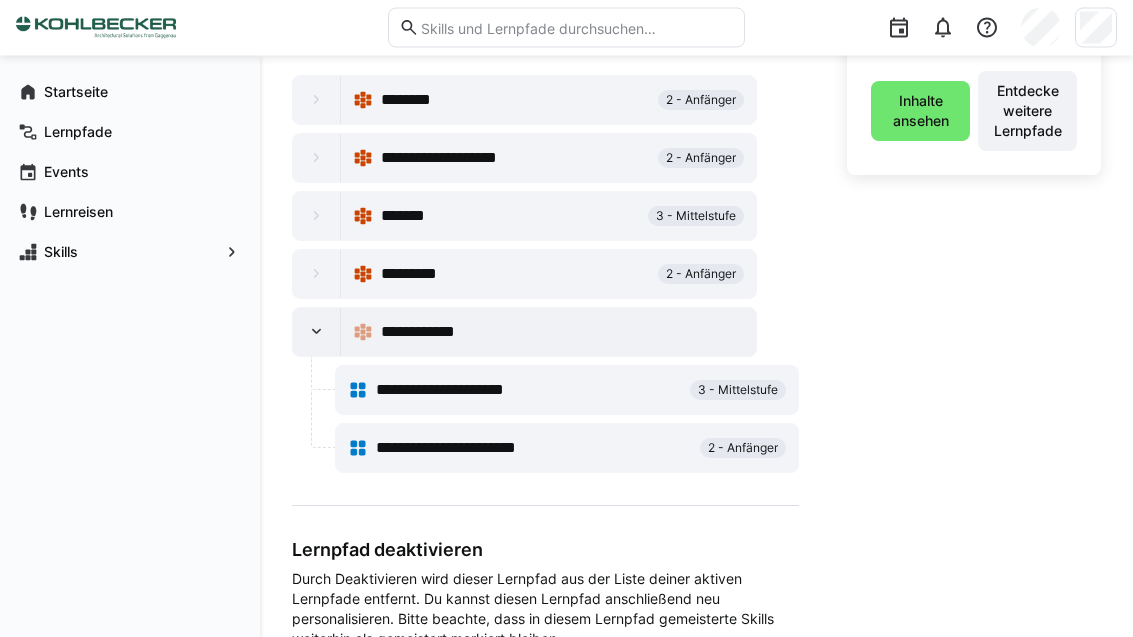 scroll, scrollTop: 744, scrollLeft: 0, axis: vertical 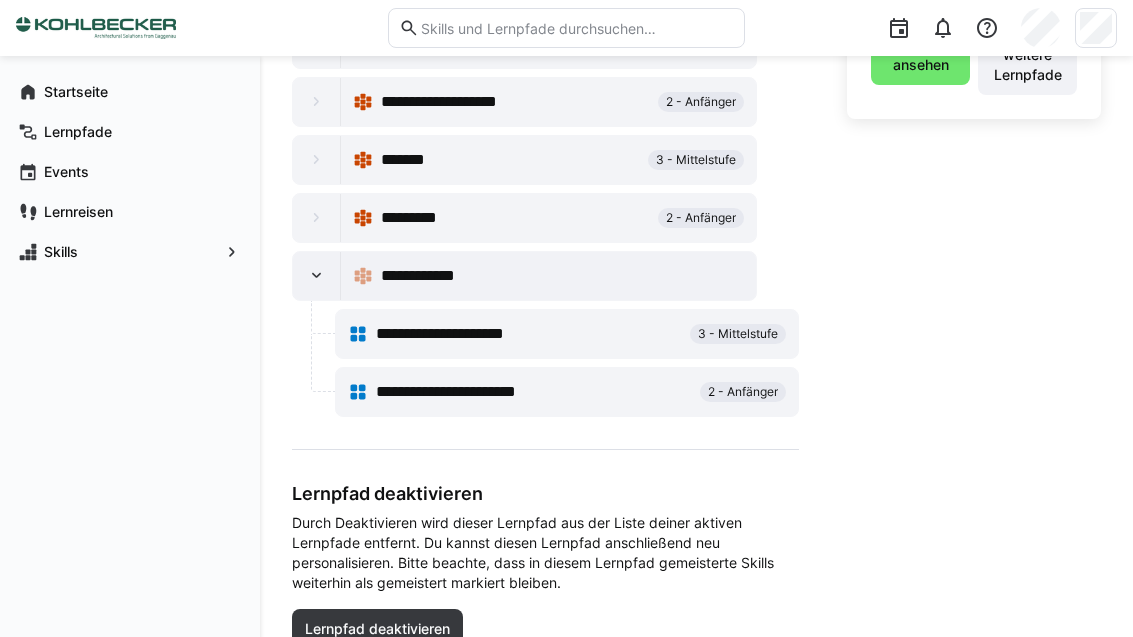 click 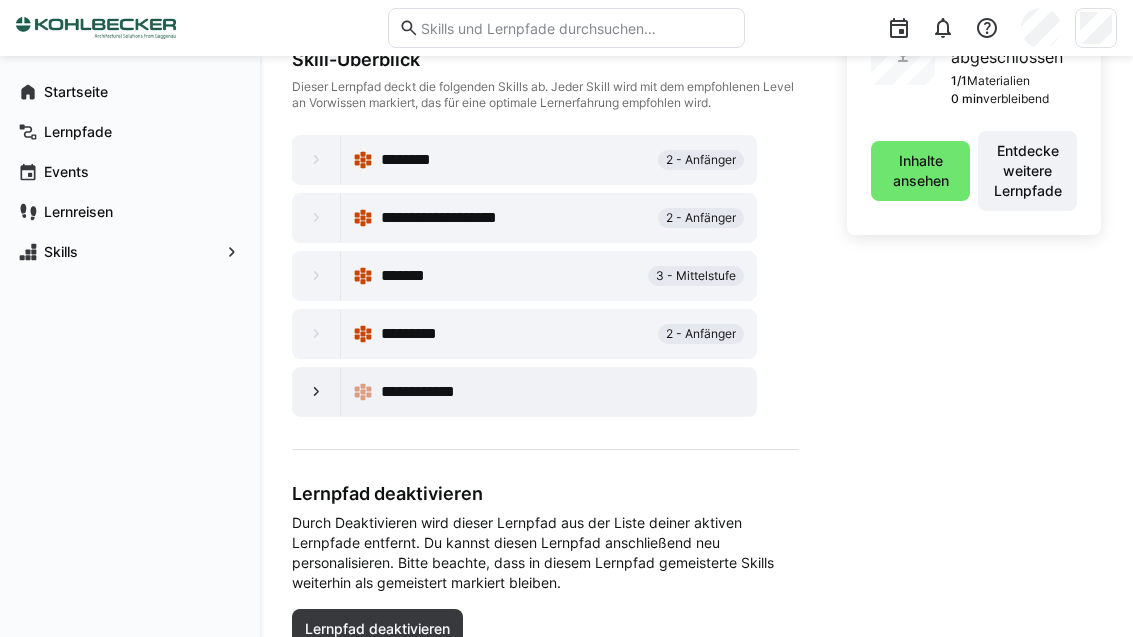 click on "*********" 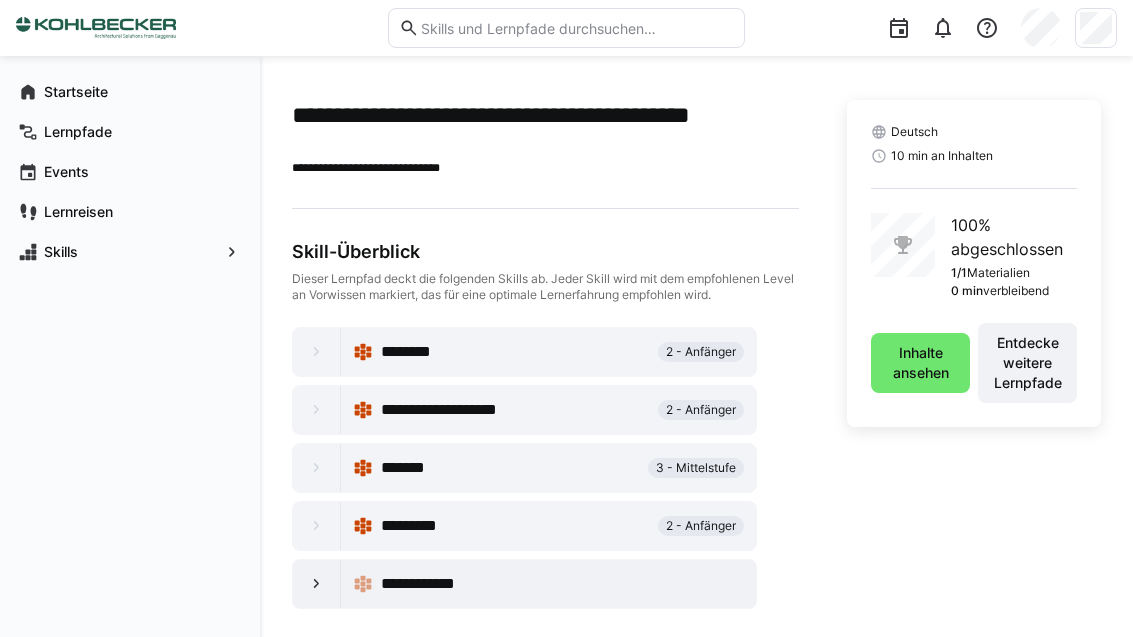 scroll, scrollTop: 435, scrollLeft: 0, axis: vertical 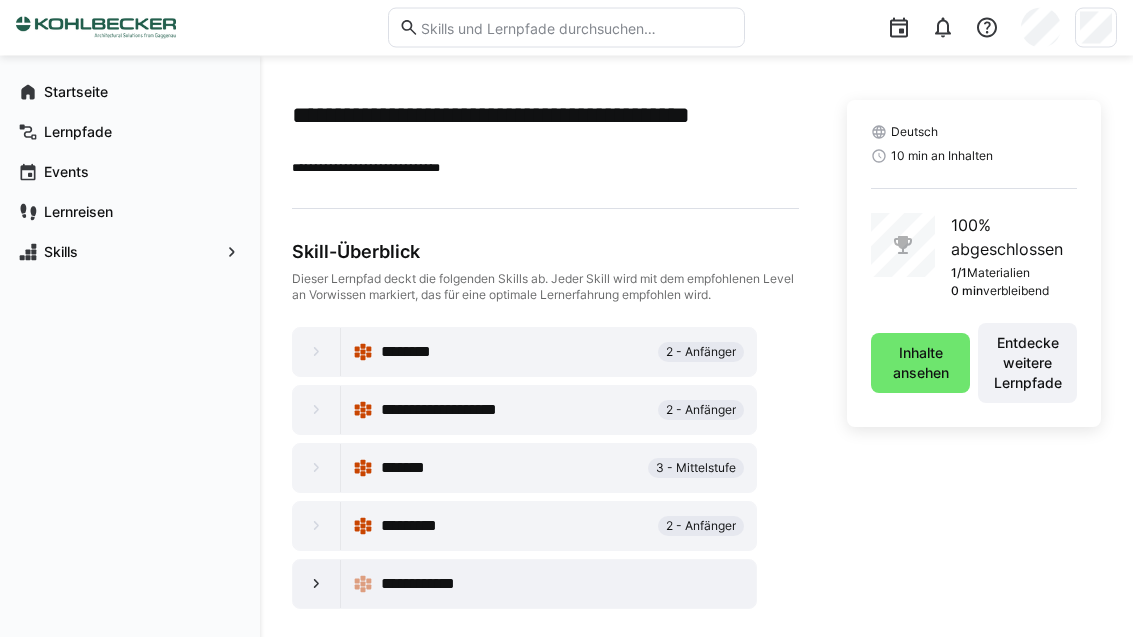 click on "Startseite
Lernpfade
Events
Lernreisen
Skills" 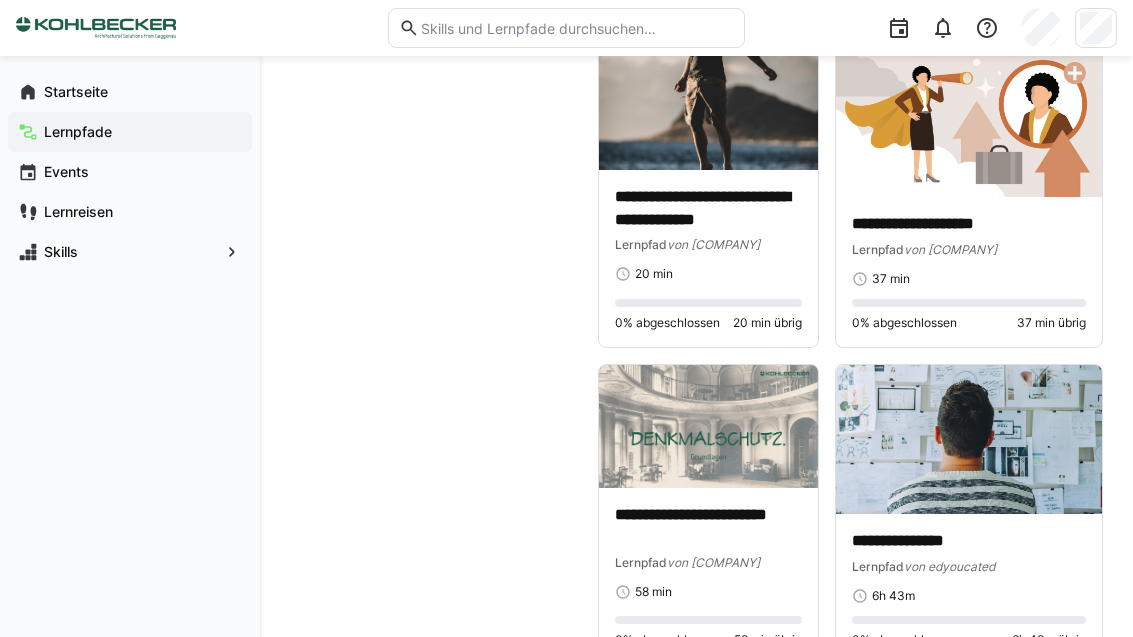 scroll, scrollTop: 3797, scrollLeft: 0, axis: vertical 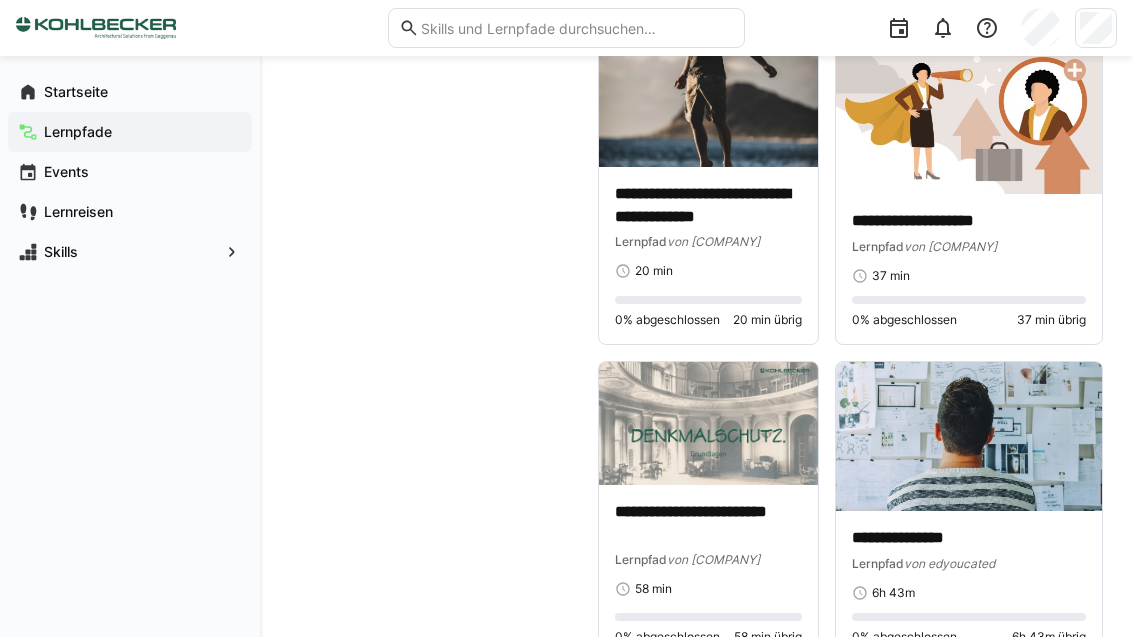 click 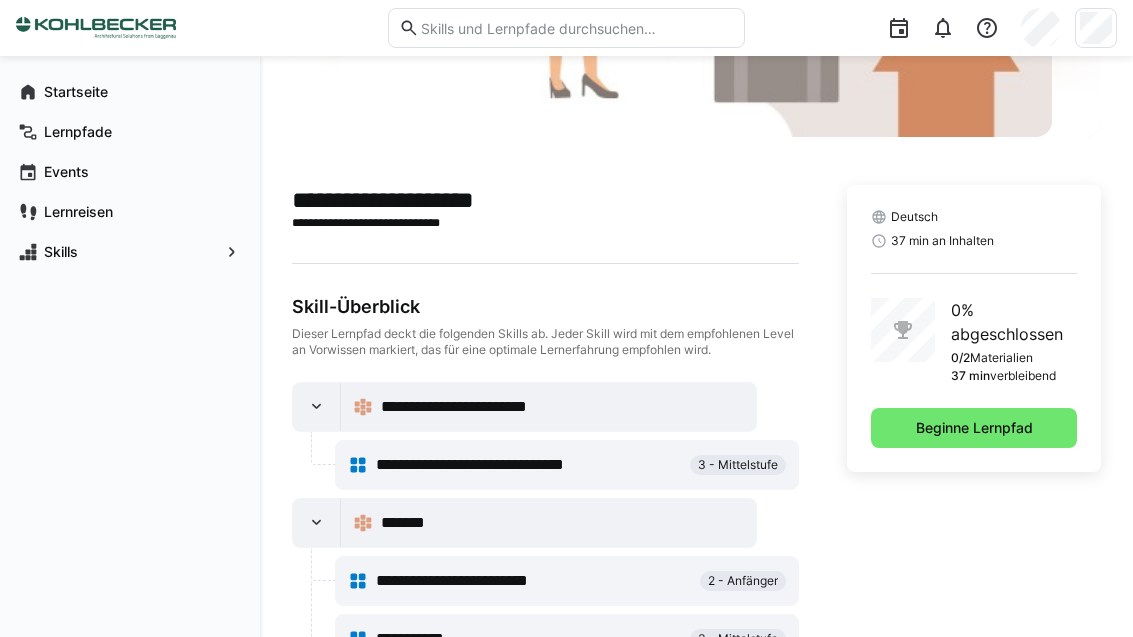 scroll, scrollTop: 352, scrollLeft: 0, axis: vertical 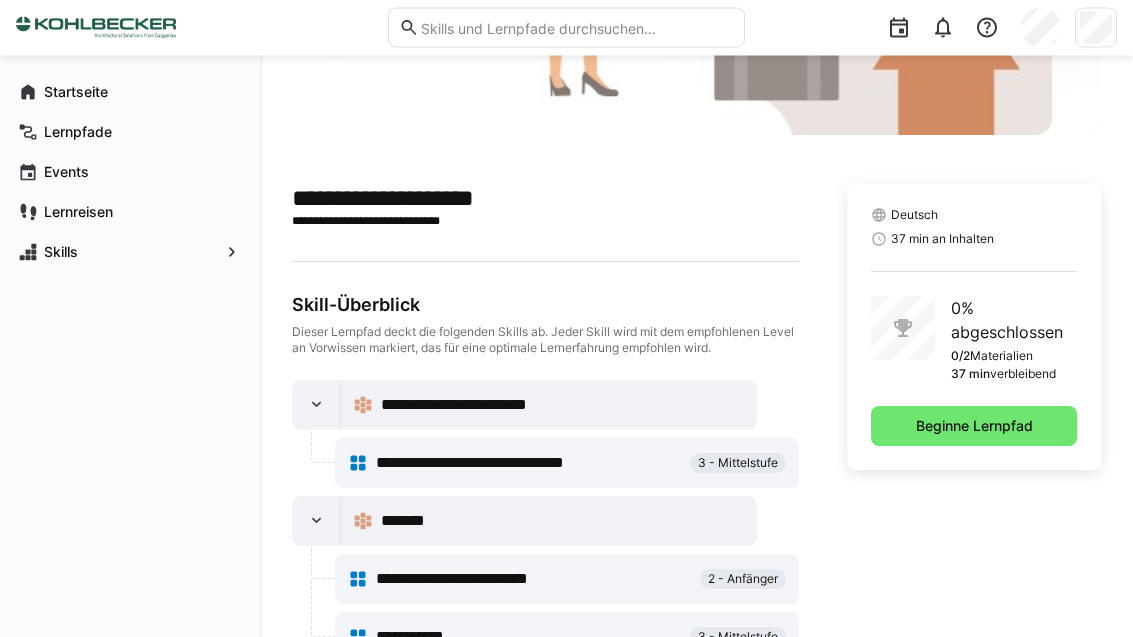 click on "Beginne Lernpfad" 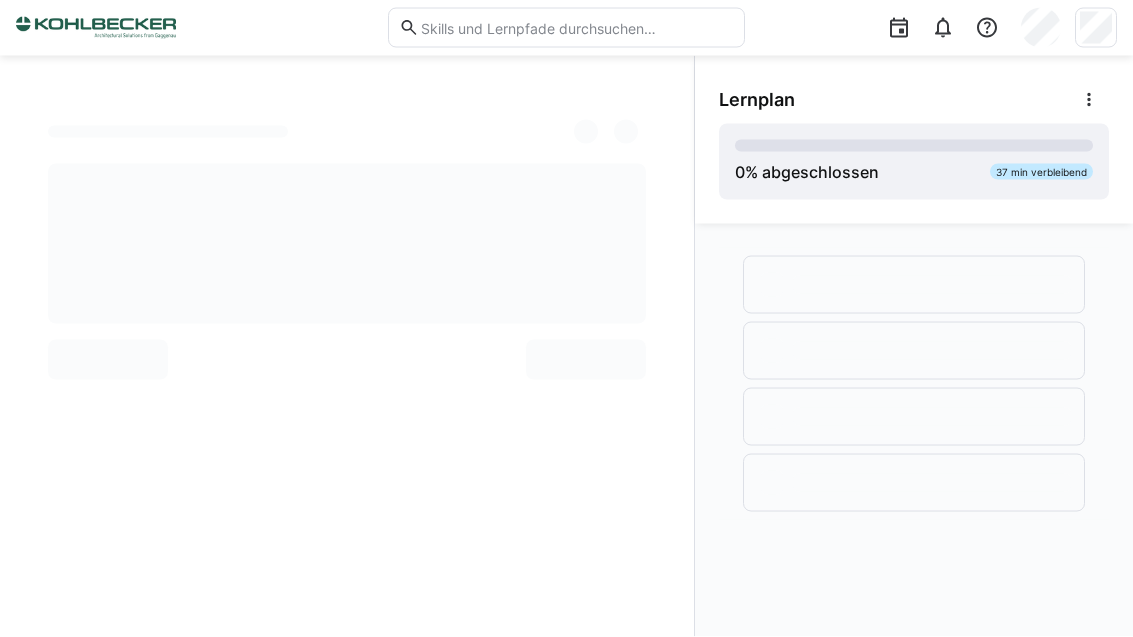 scroll, scrollTop: 0, scrollLeft: 0, axis: both 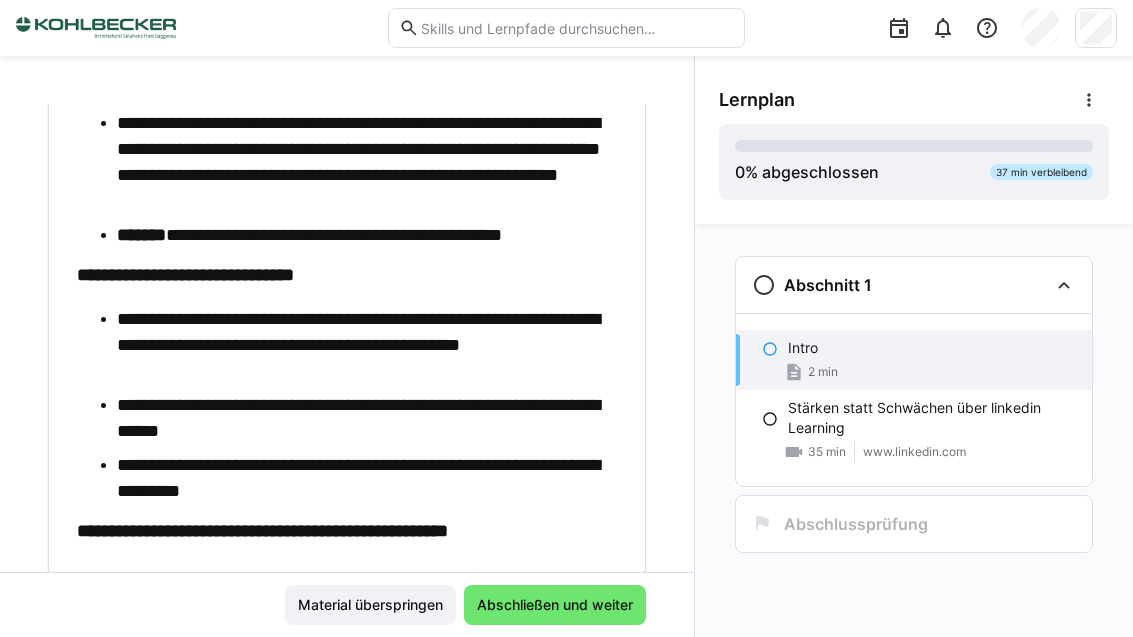 click on "Abschnitt 1" 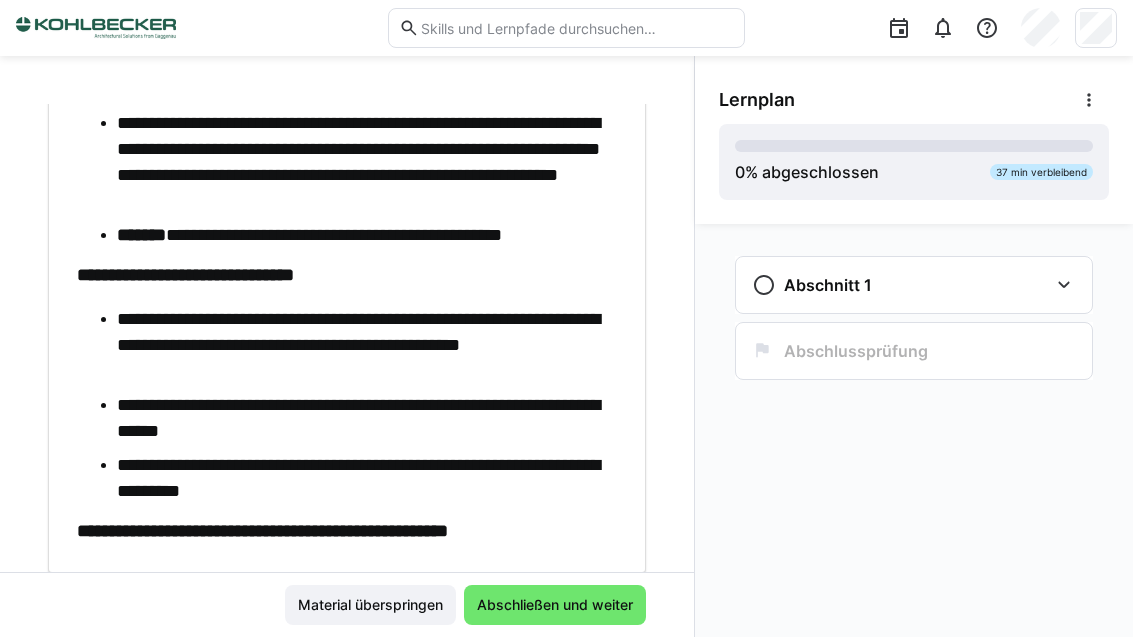 click on "Abschnitt 1" 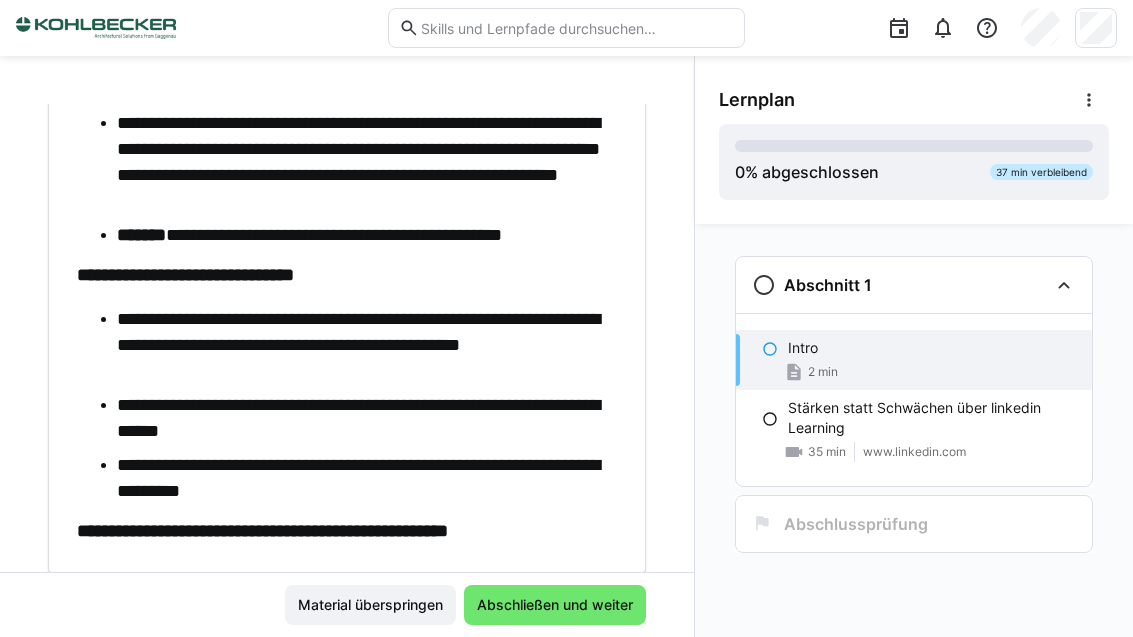 click on "Abschließen und weiter" 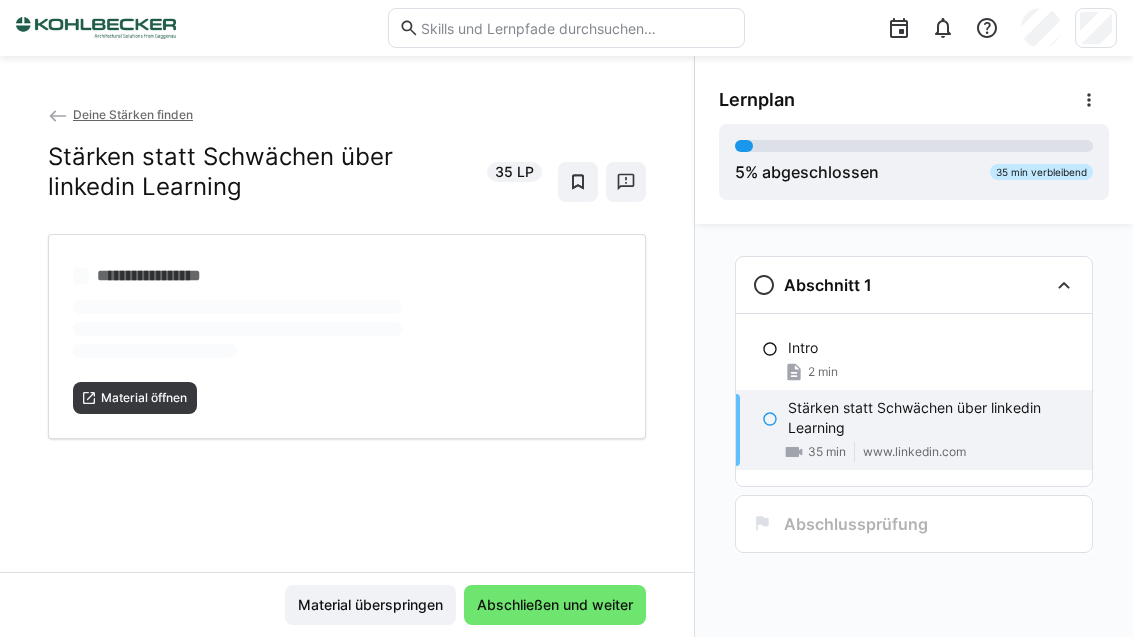 scroll, scrollTop: 0, scrollLeft: 0, axis: both 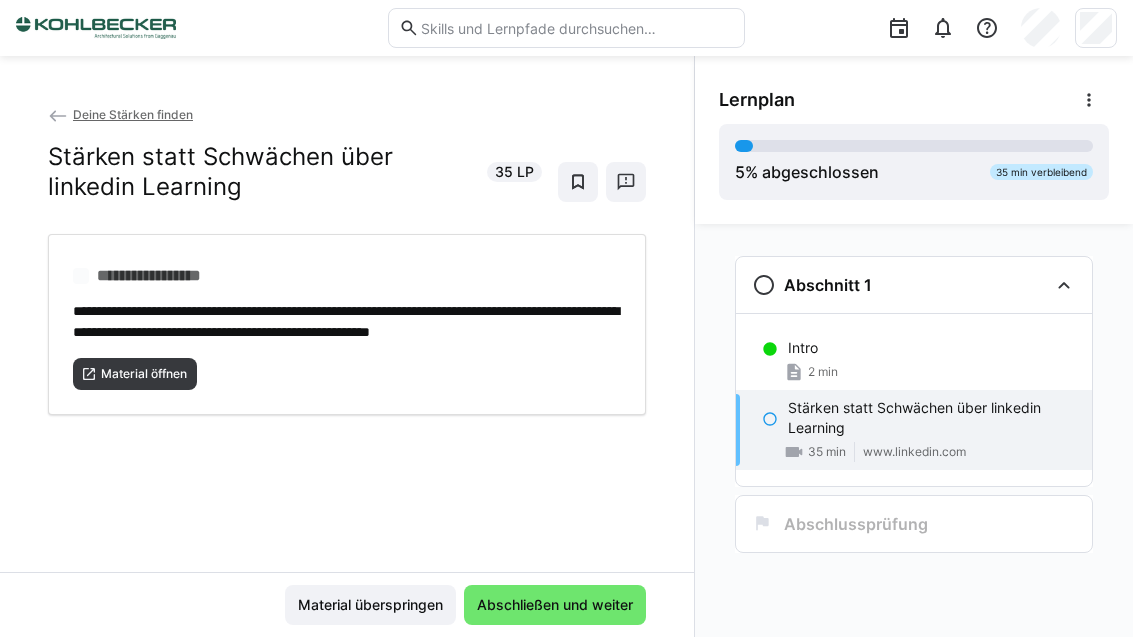 click on "Material öffnen" 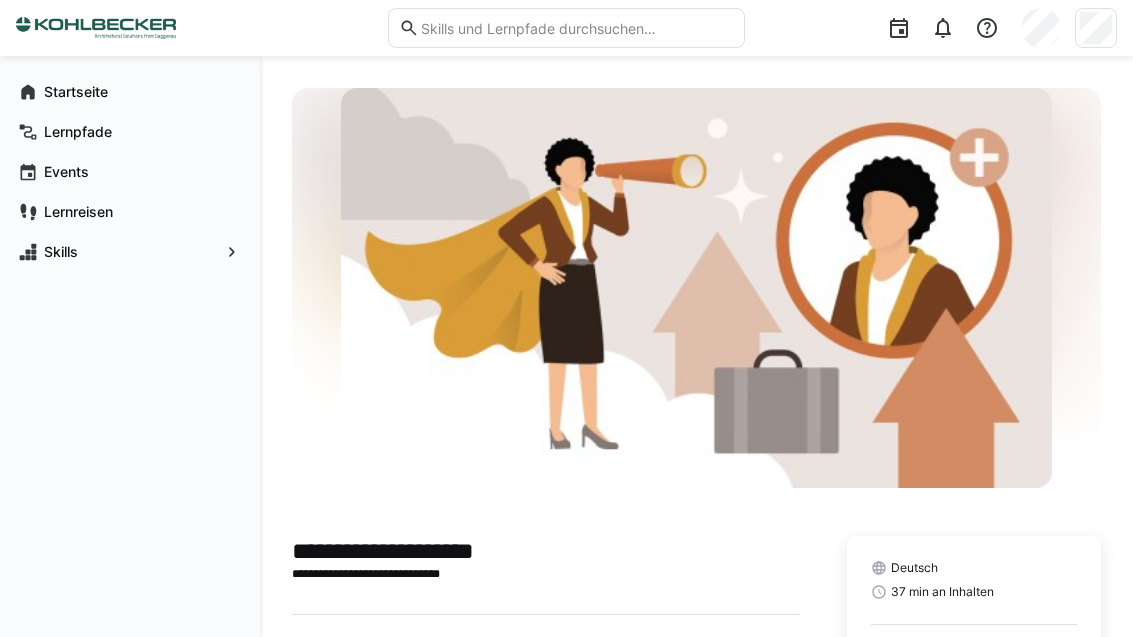 scroll, scrollTop: 417, scrollLeft: 0, axis: vertical 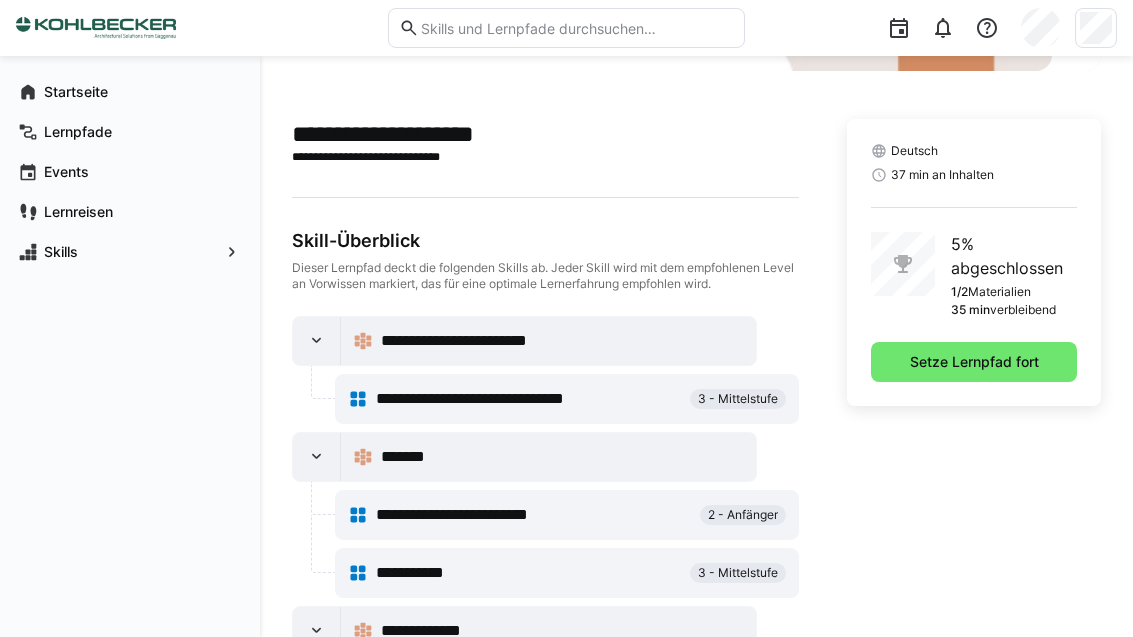 click on "Startseite" 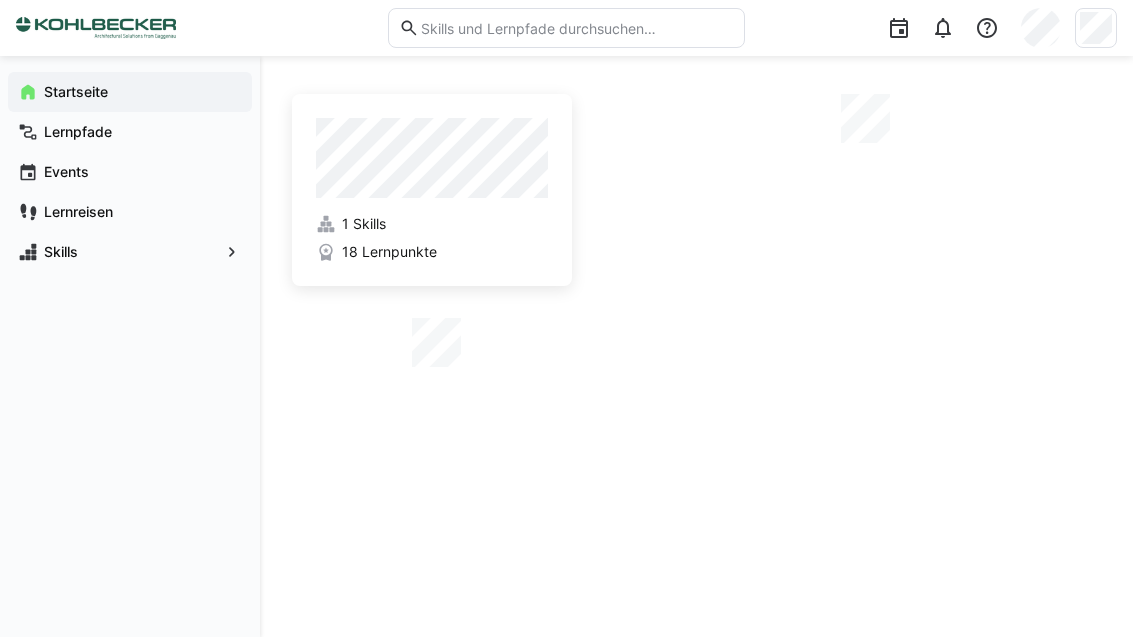 click on "Startseite" 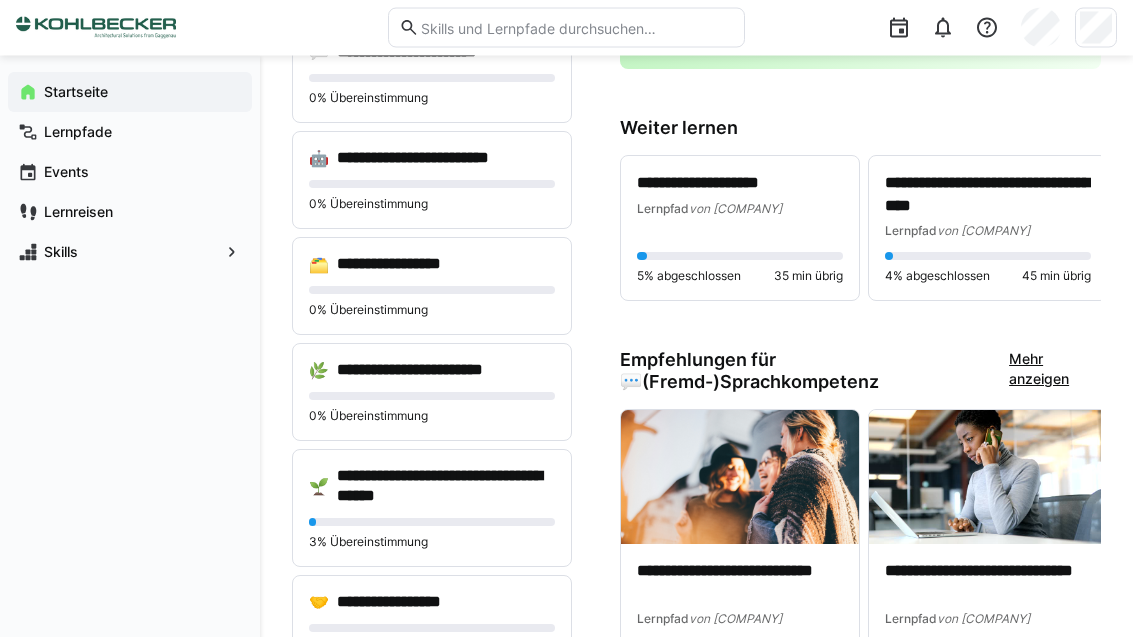 scroll, scrollTop: 332, scrollLeft: 0, axis: vertical 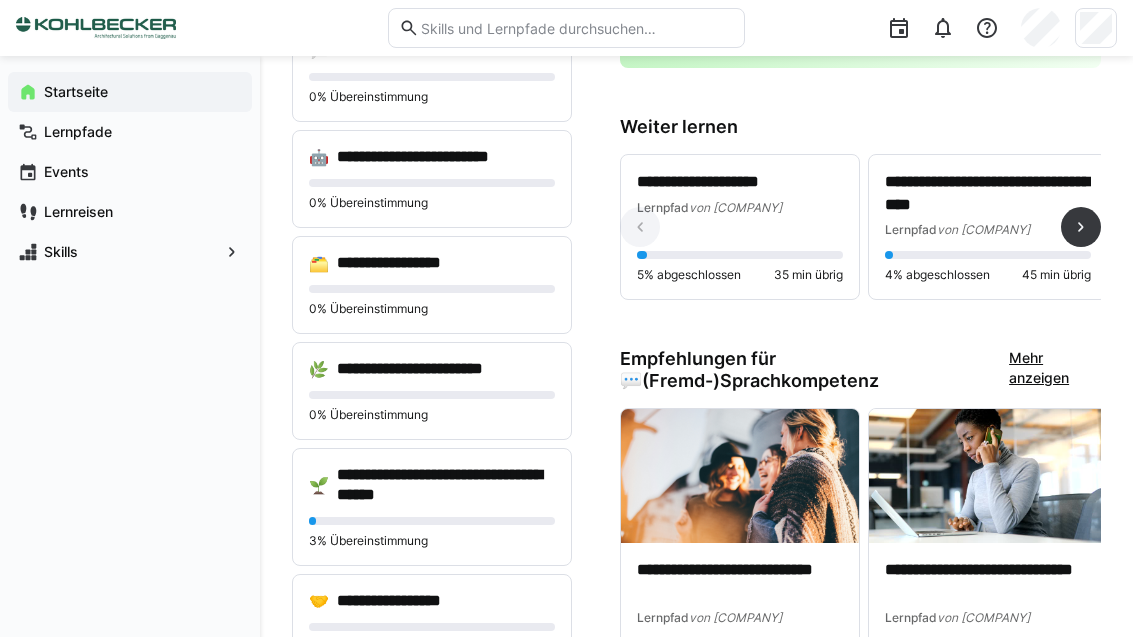 click 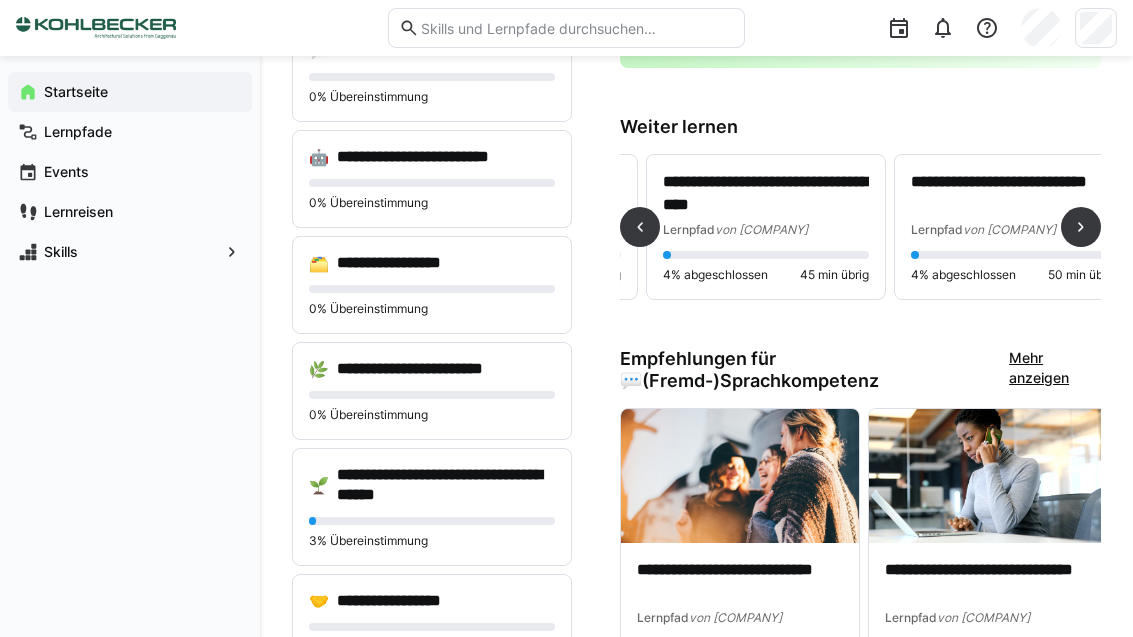 scroll, scrollTop: 0, scrollLeft: 248, axis: horizontal 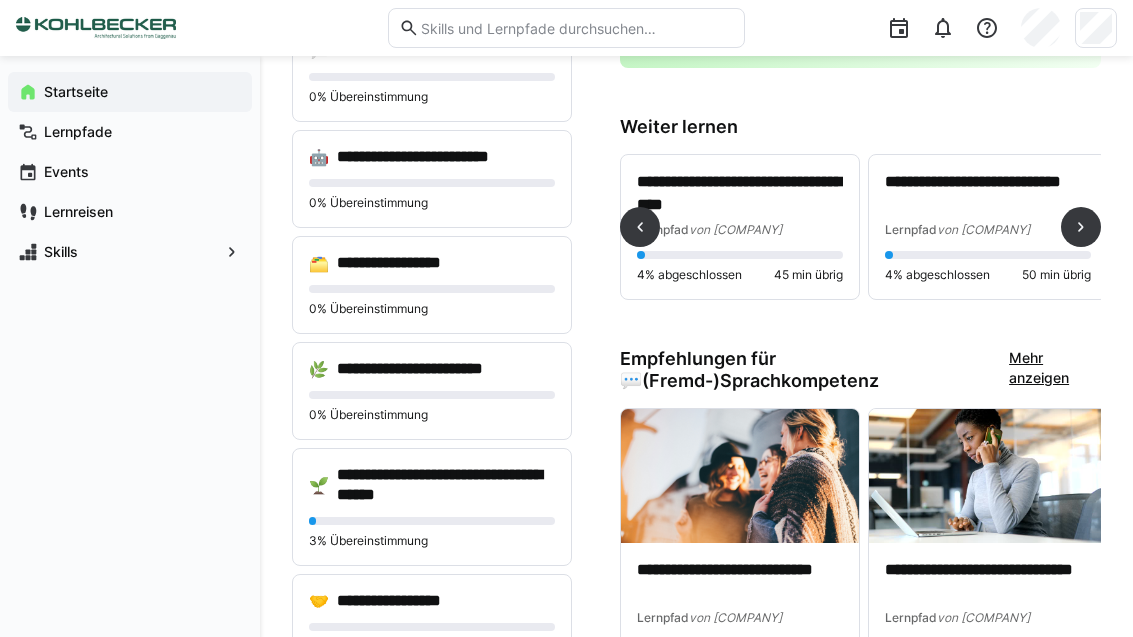 click 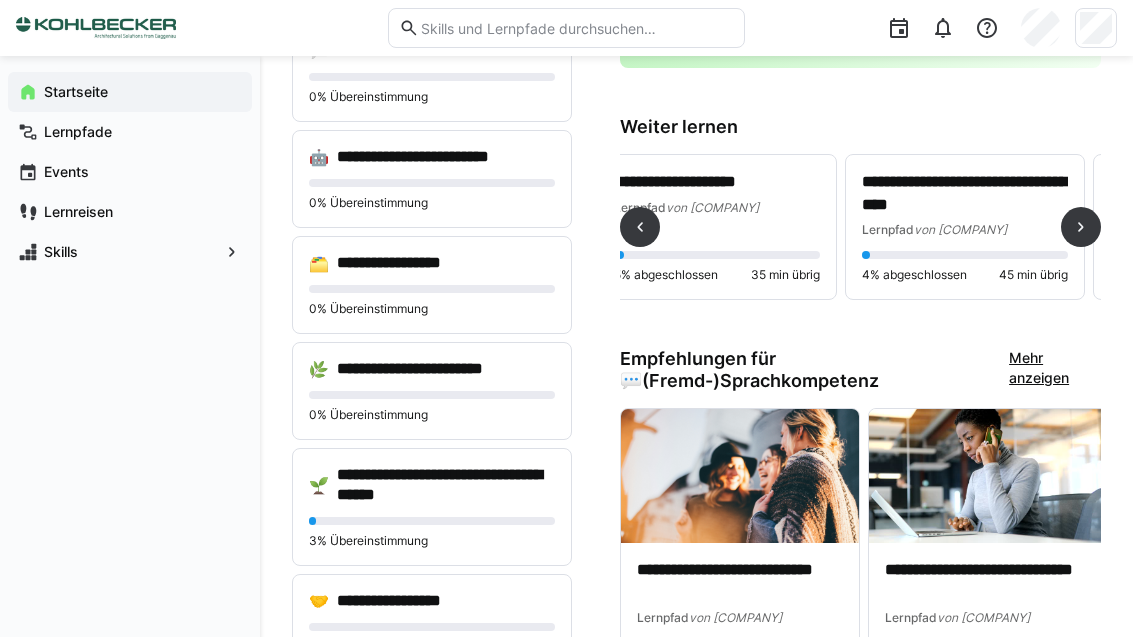 scroll, scrollTop: 0, scrollLeft: 0, axis: both 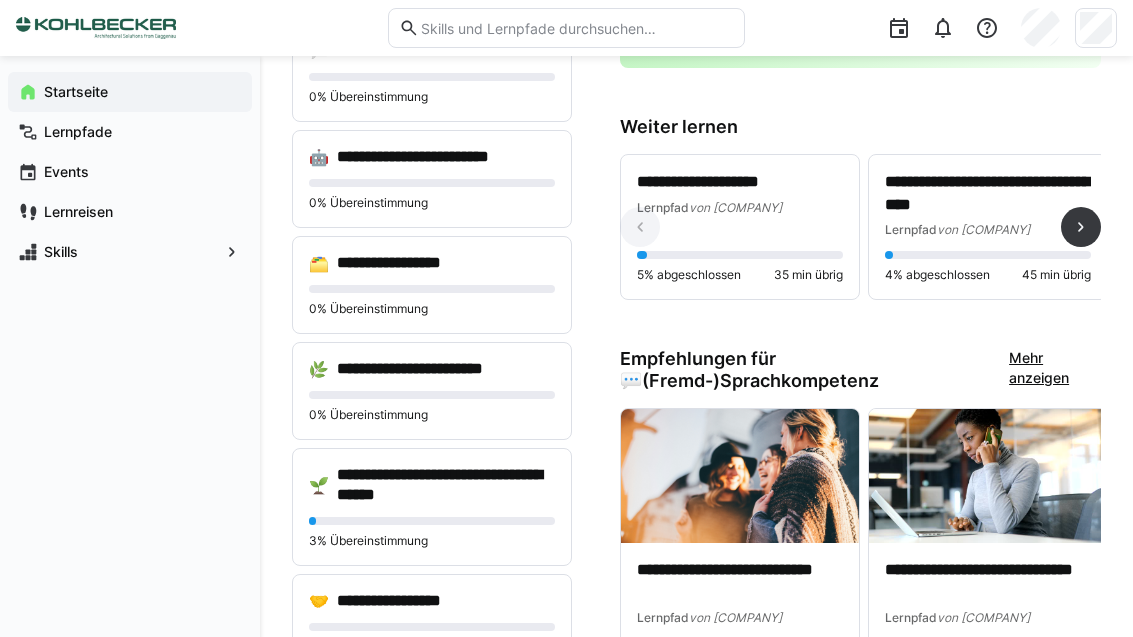click on "**********" 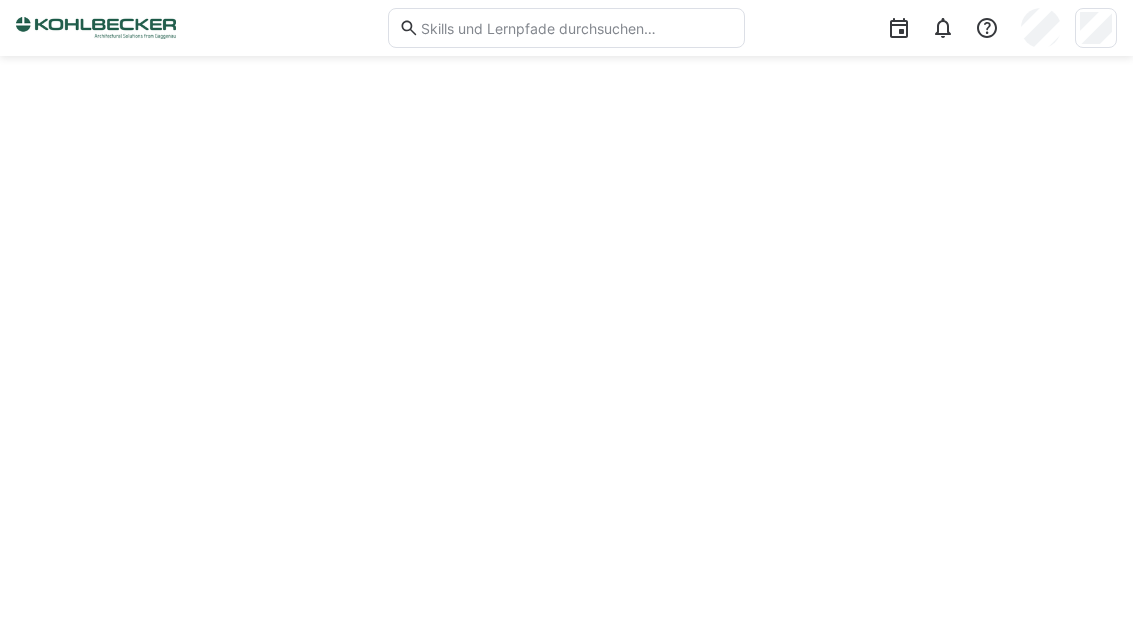 scroll, scrollTop: 0, scrollLeft: 0, axis: both 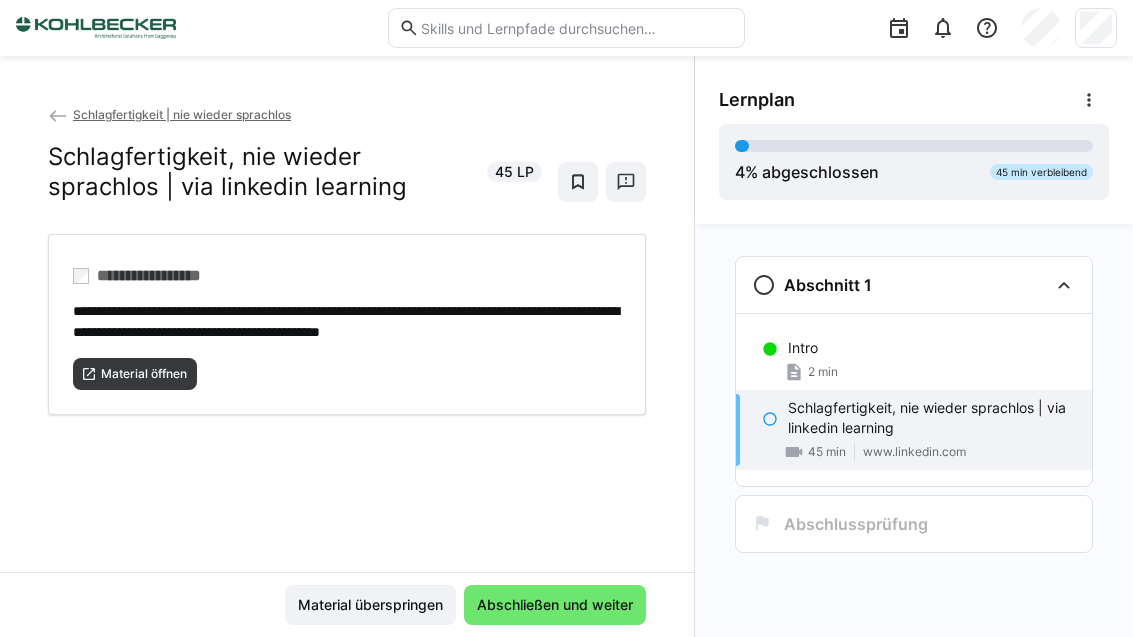 click on "Material öffnen" 